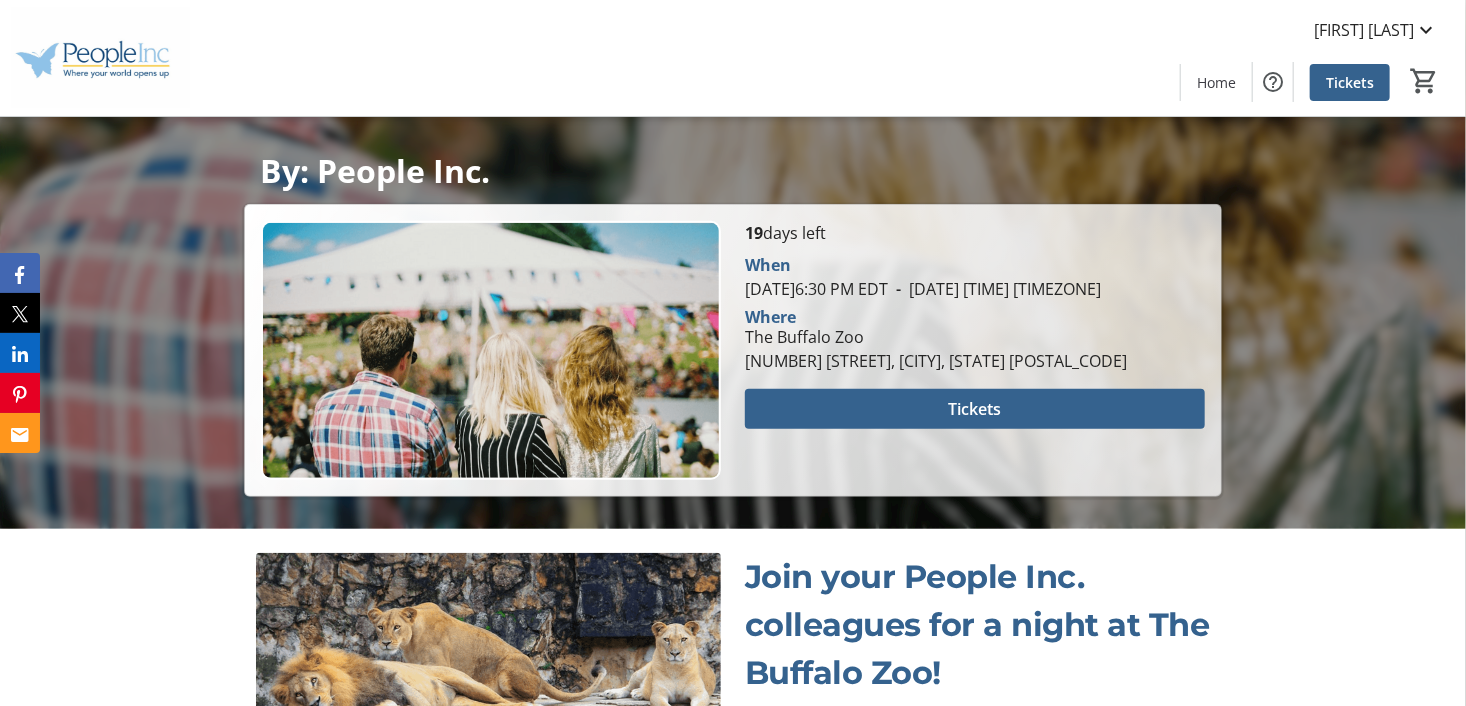 scroll, scrollTop: 411, scrollLeft: 0, axis: vertical 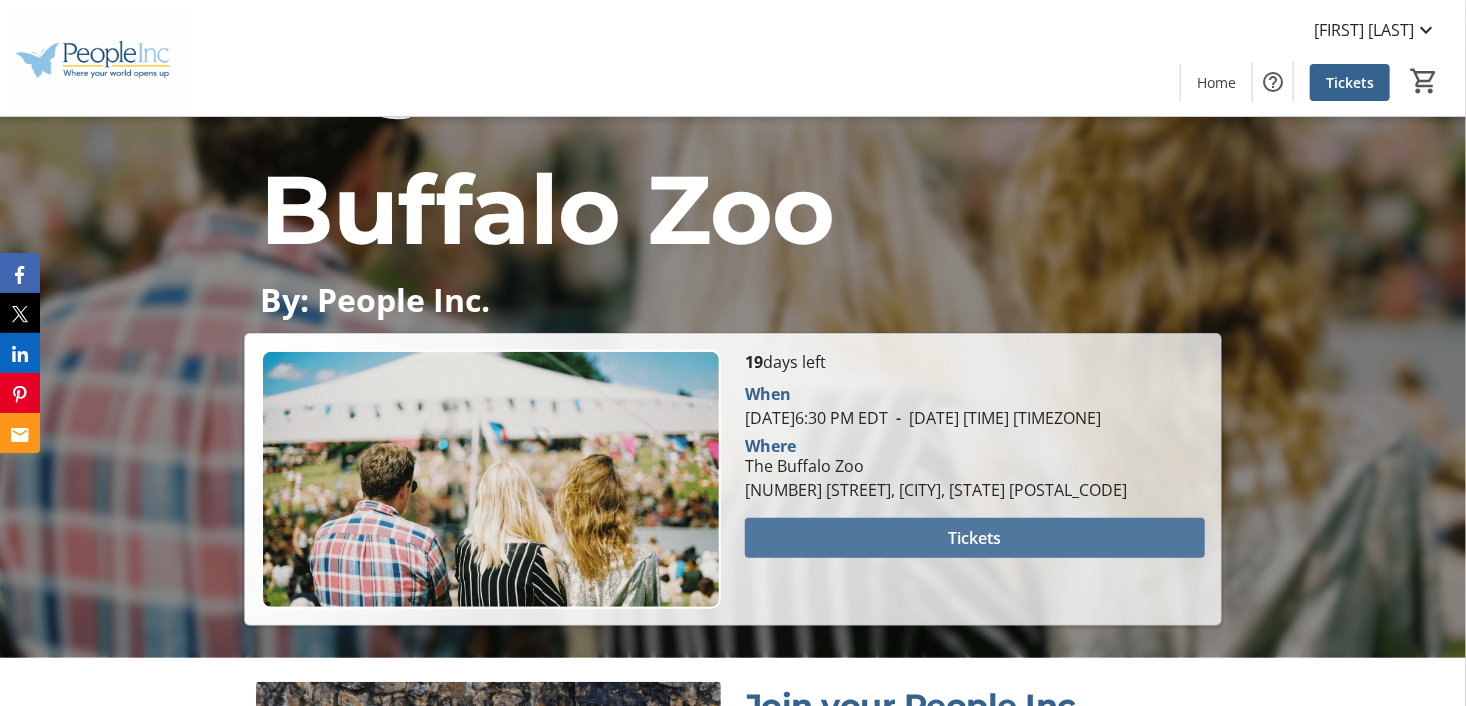 click on "Tickets" at bounding box center [974, 538] 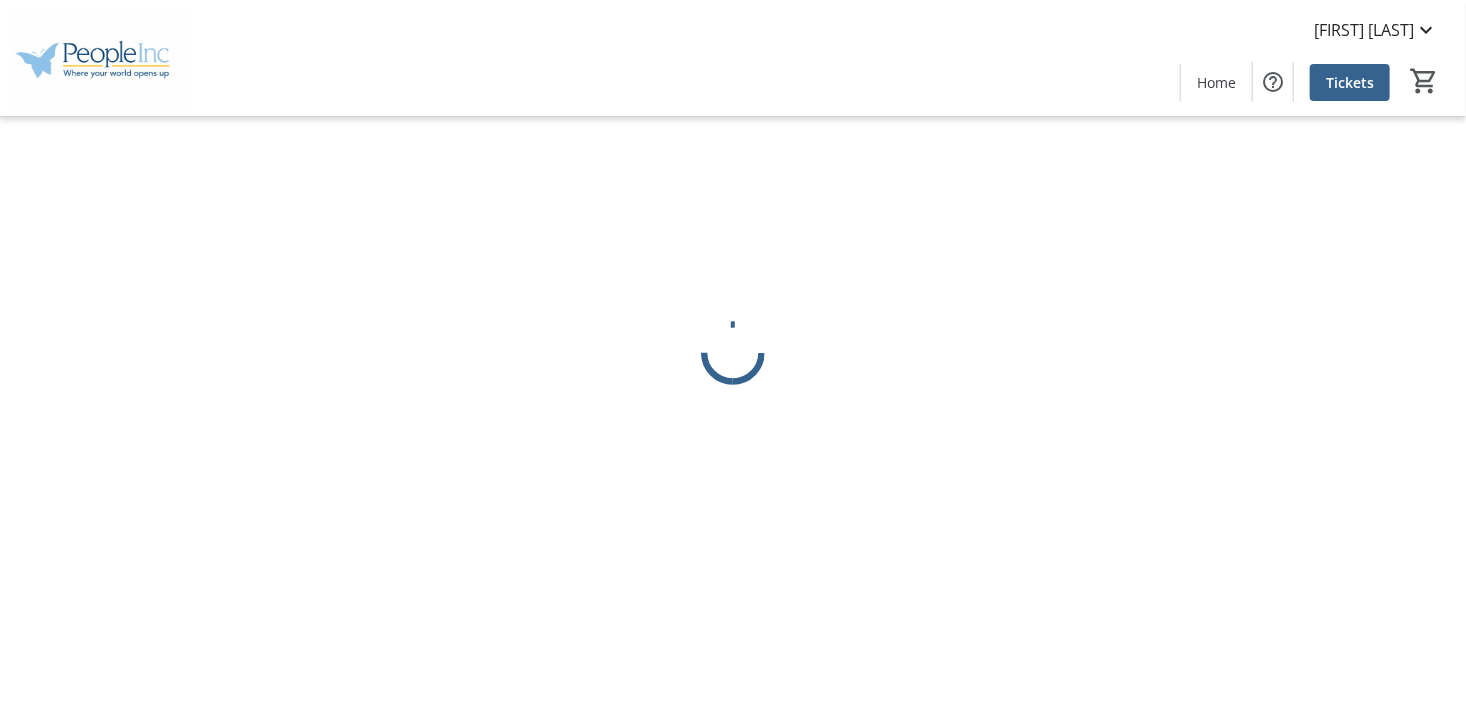 scroll, scrollTop: 0, scrollLeft: 0, axis: both 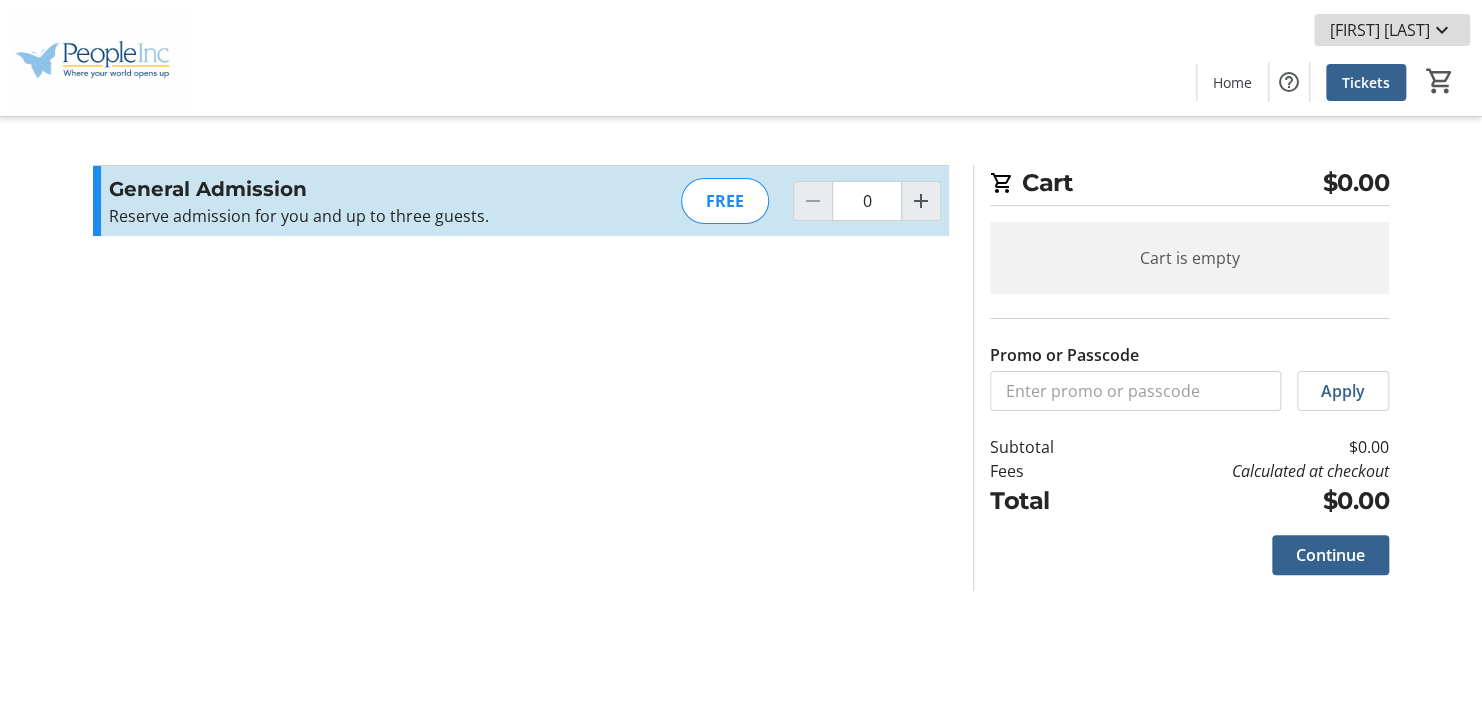 click 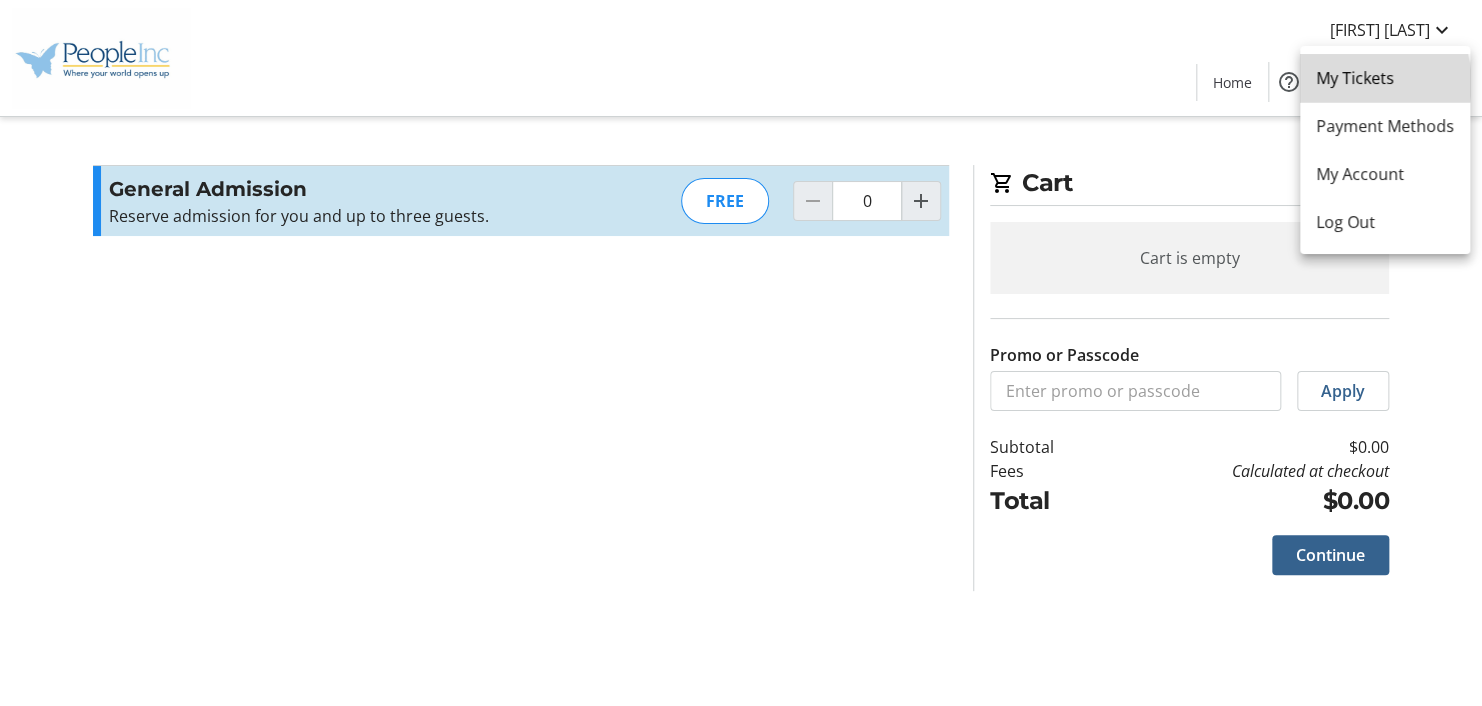click on "My Tickets" at bounding box center (1385, 78) 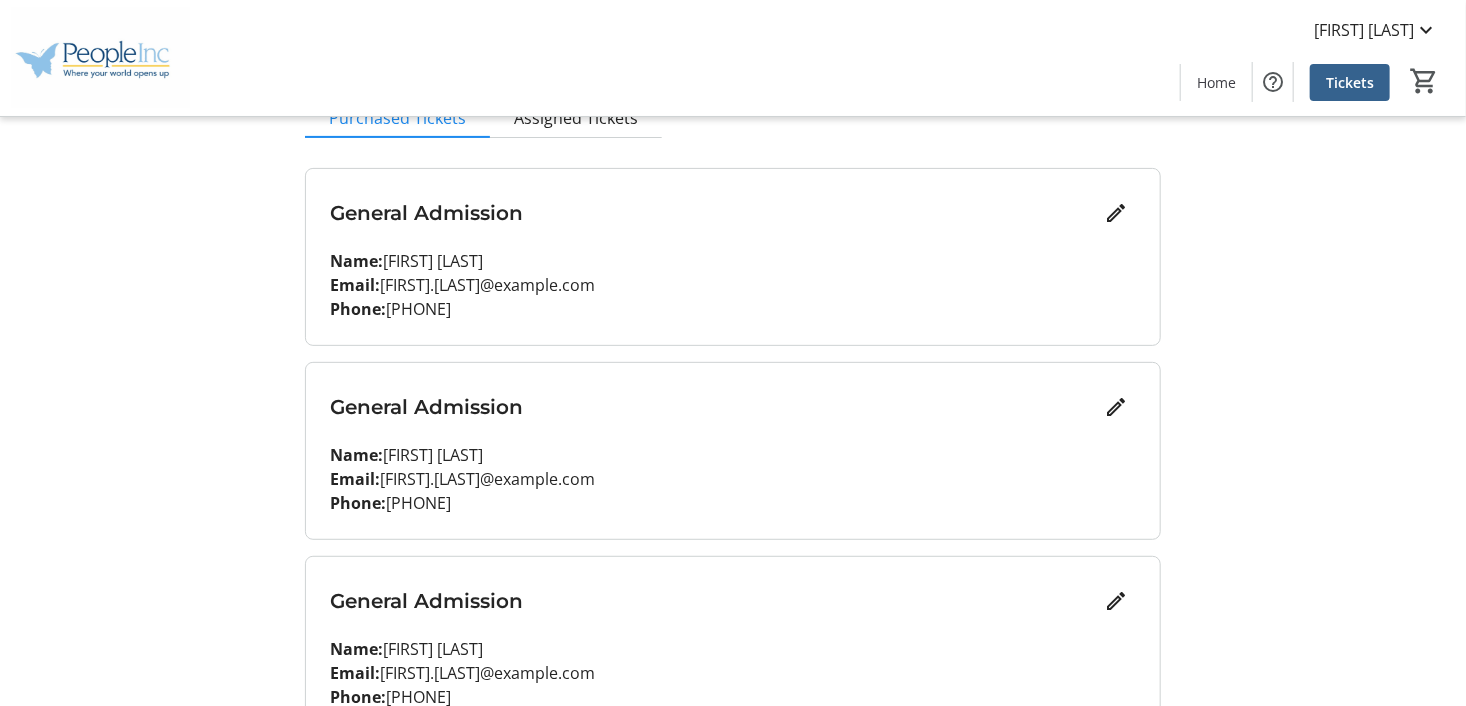 scroll, scrollTop: 319, scrollLeft: 0, axis: vertical 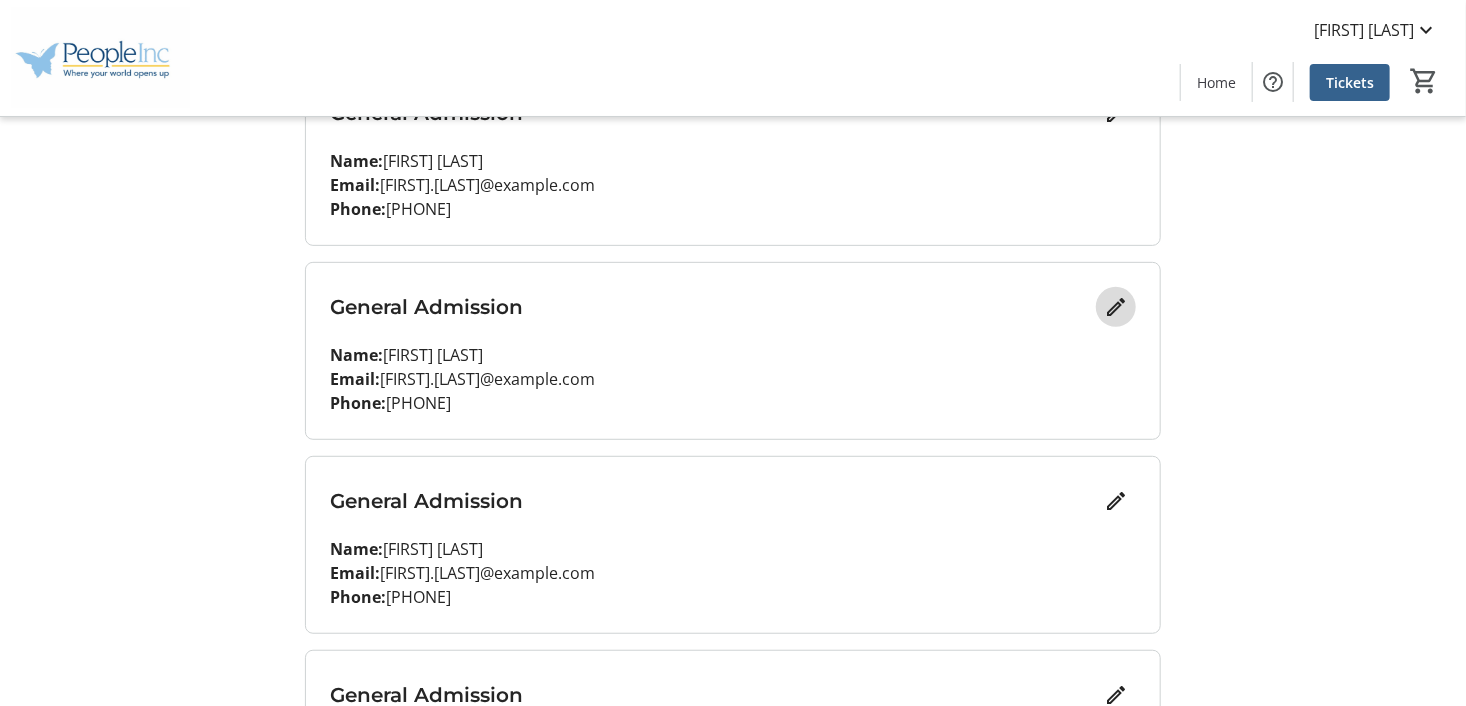 click 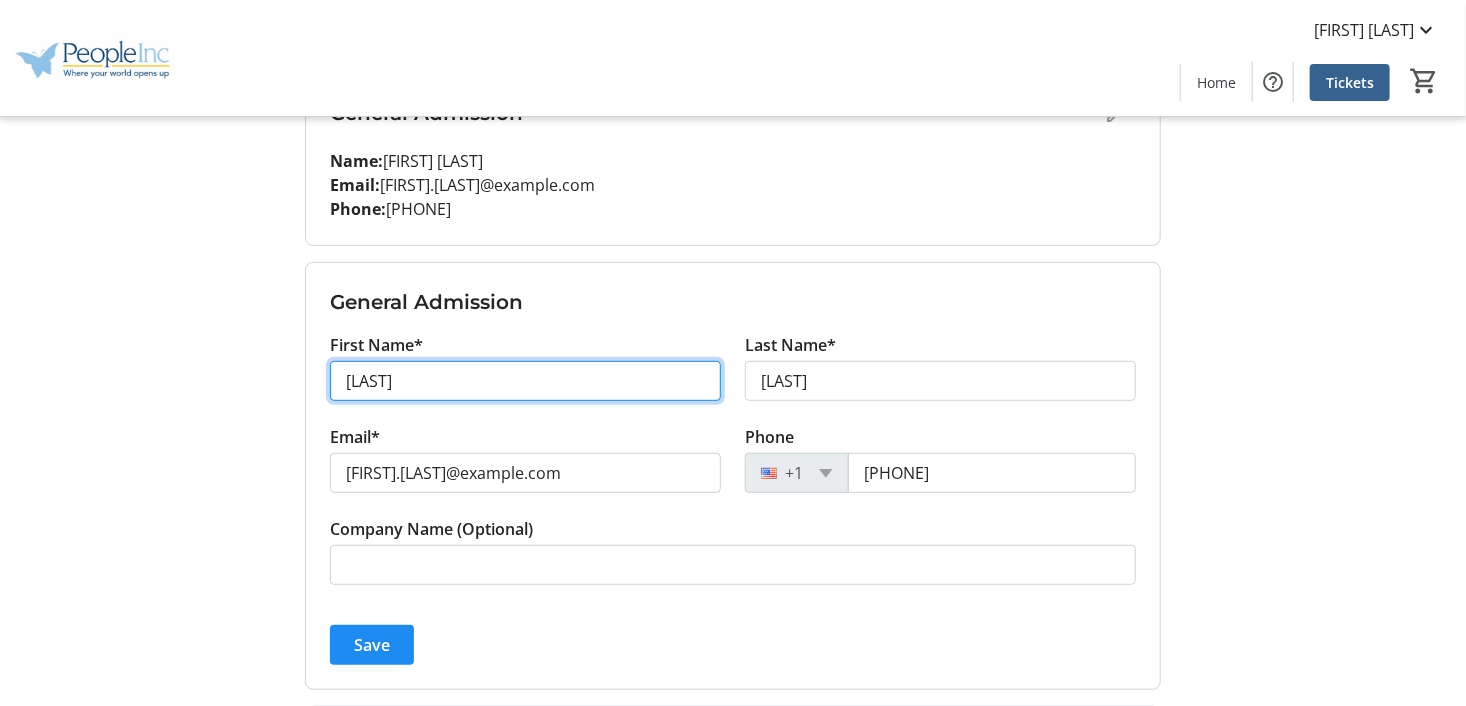 click on "Darrin" at bounding box center (525, 381) 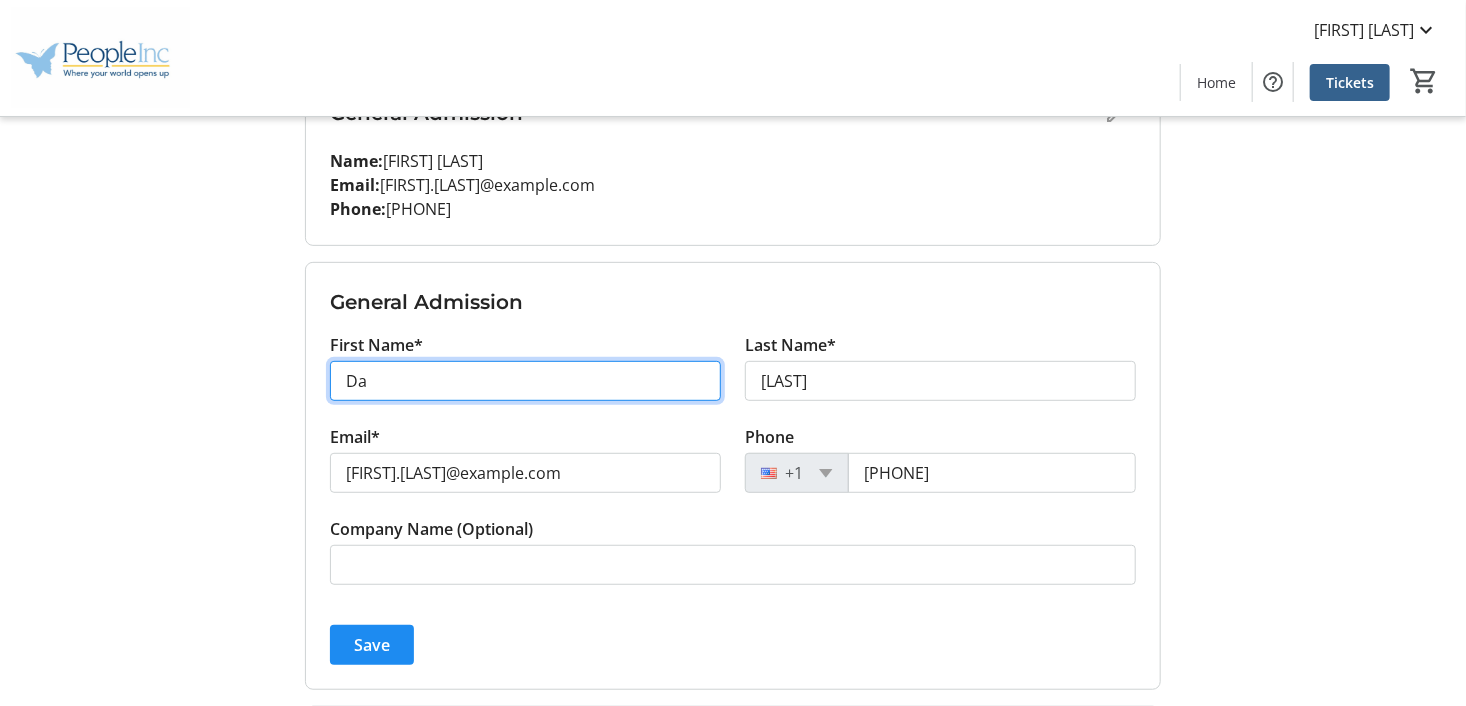 type on "D" 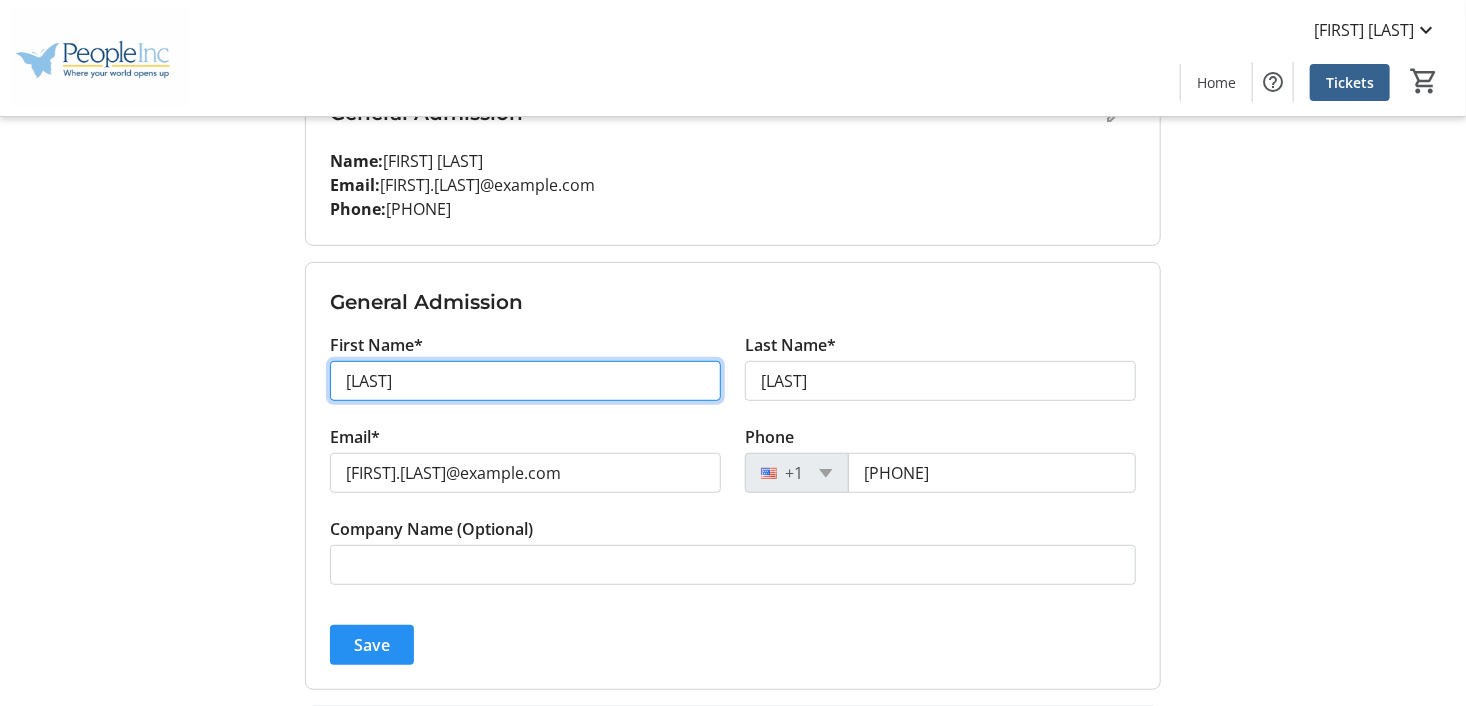 type on "Samantha" 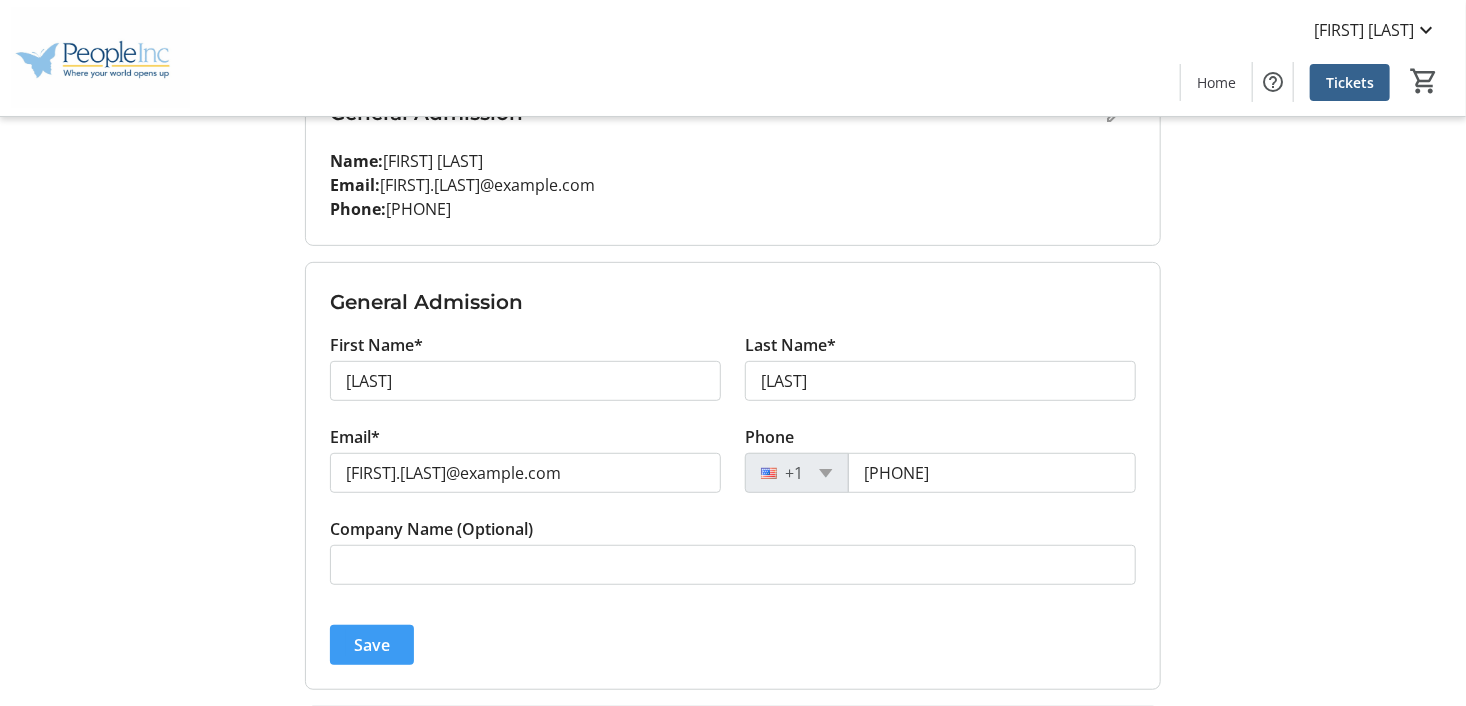 click on "Save" 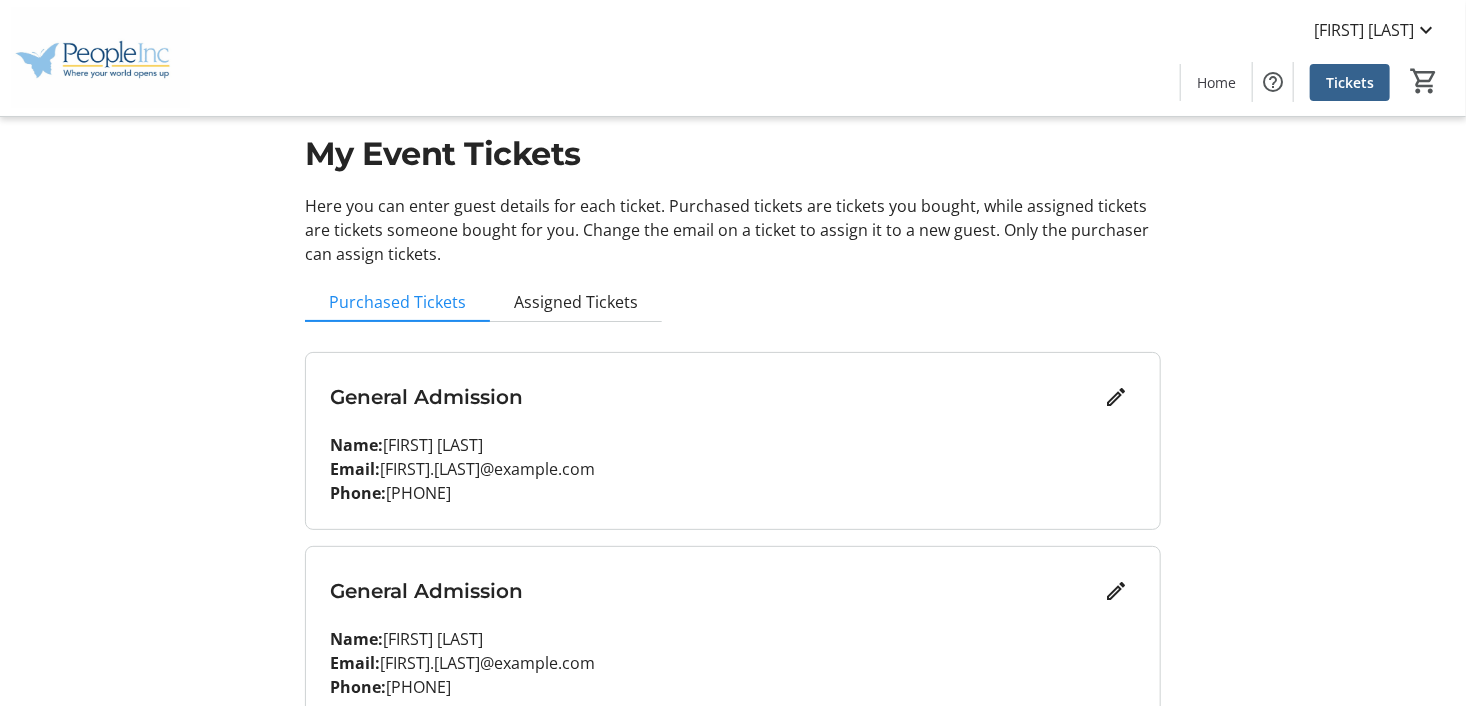 scroll, scrollTop: 0, scrollLeft: 0, axis: both 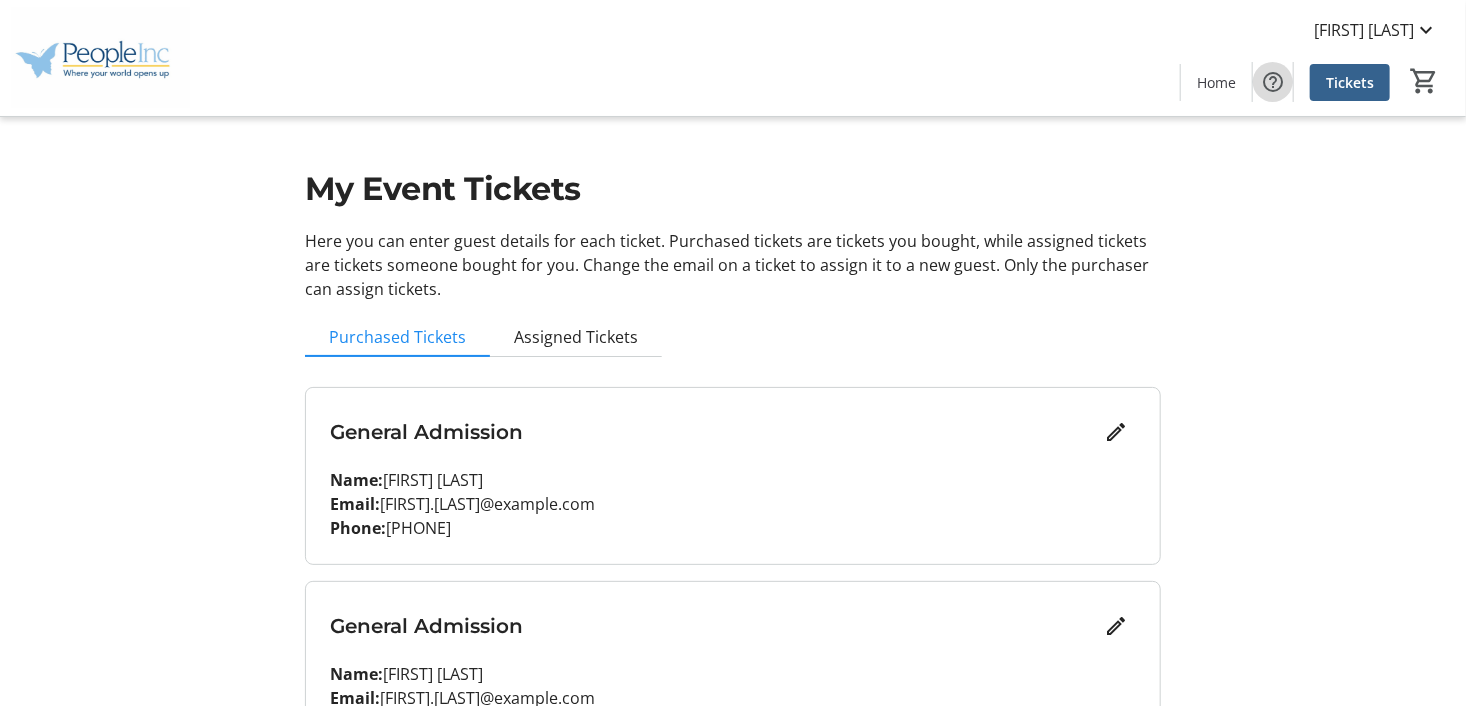 click 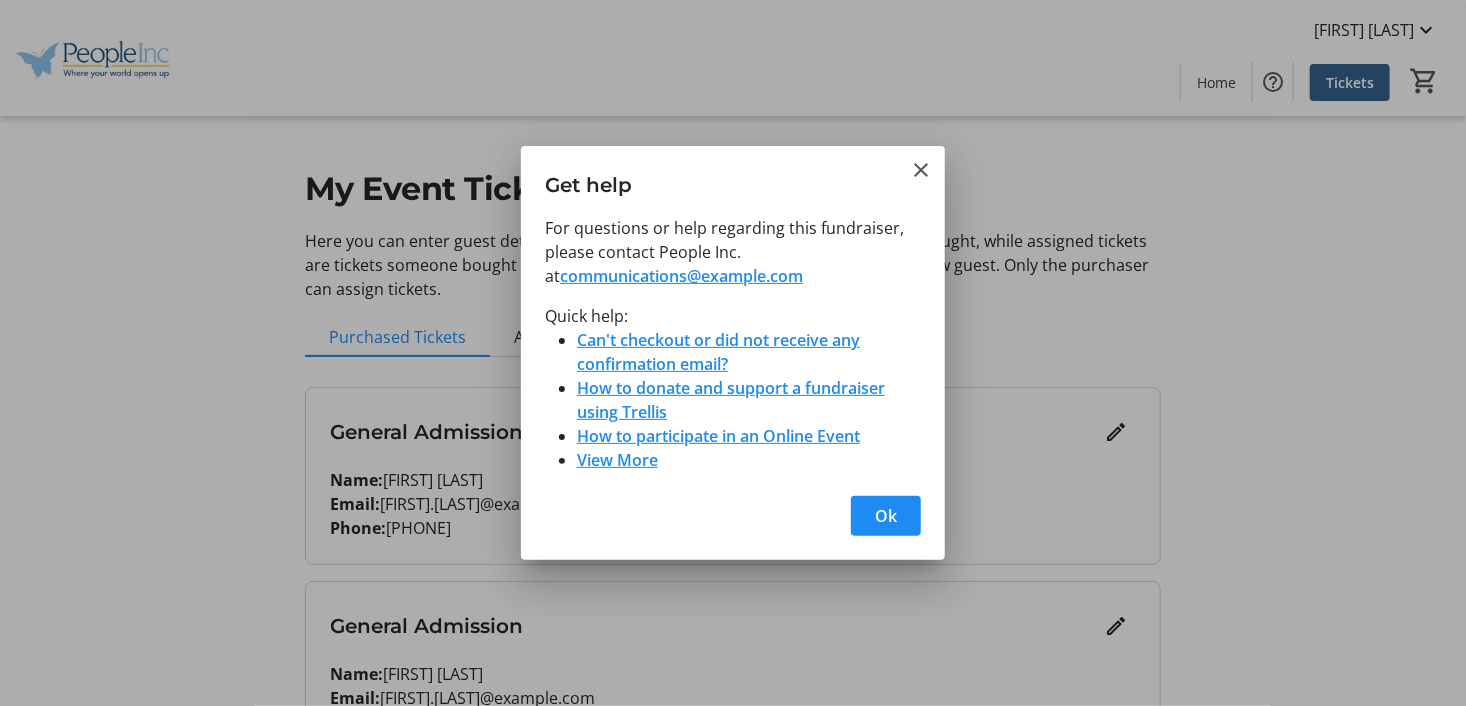 click on "Can't checkout or did not receive any confirmation email?" at bounding box center (718, 352) 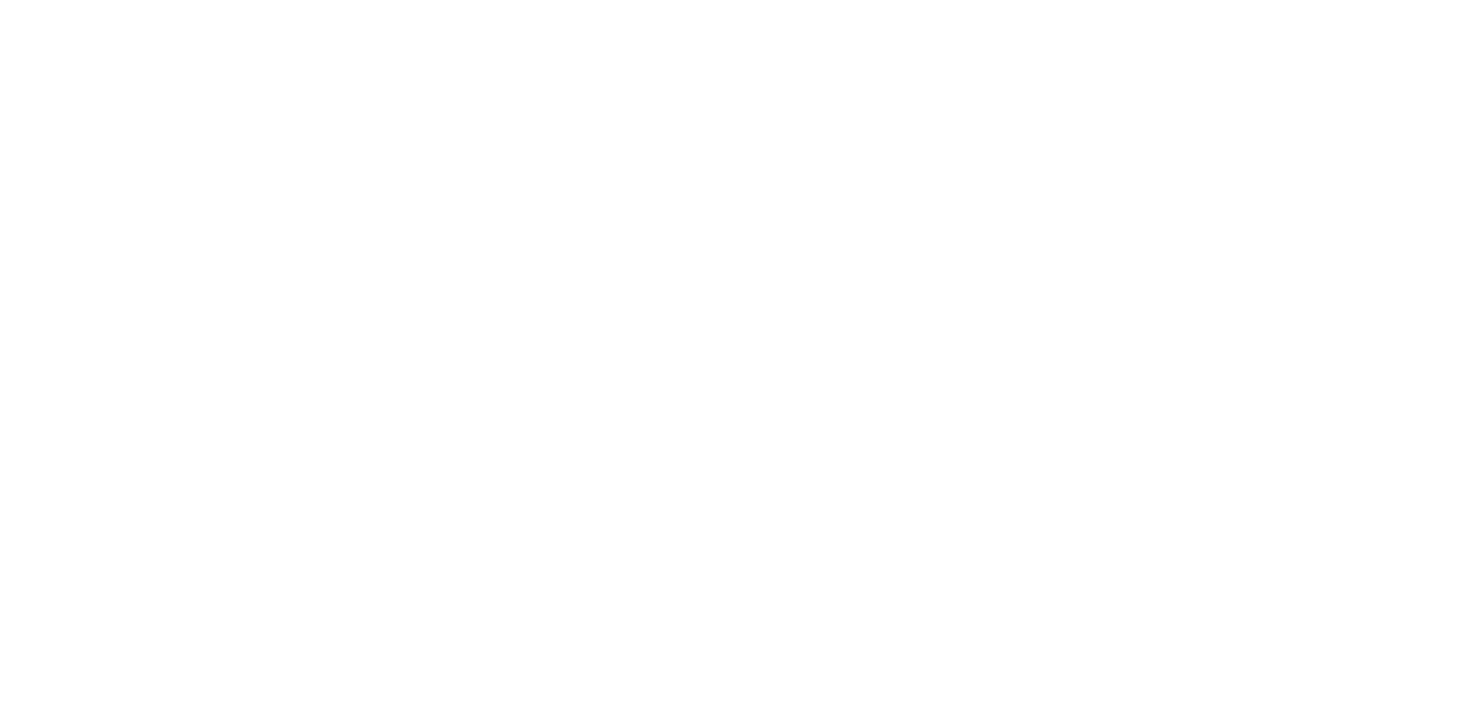 scroll, scrollTop: 0, scrollLeft: 0, axis: both 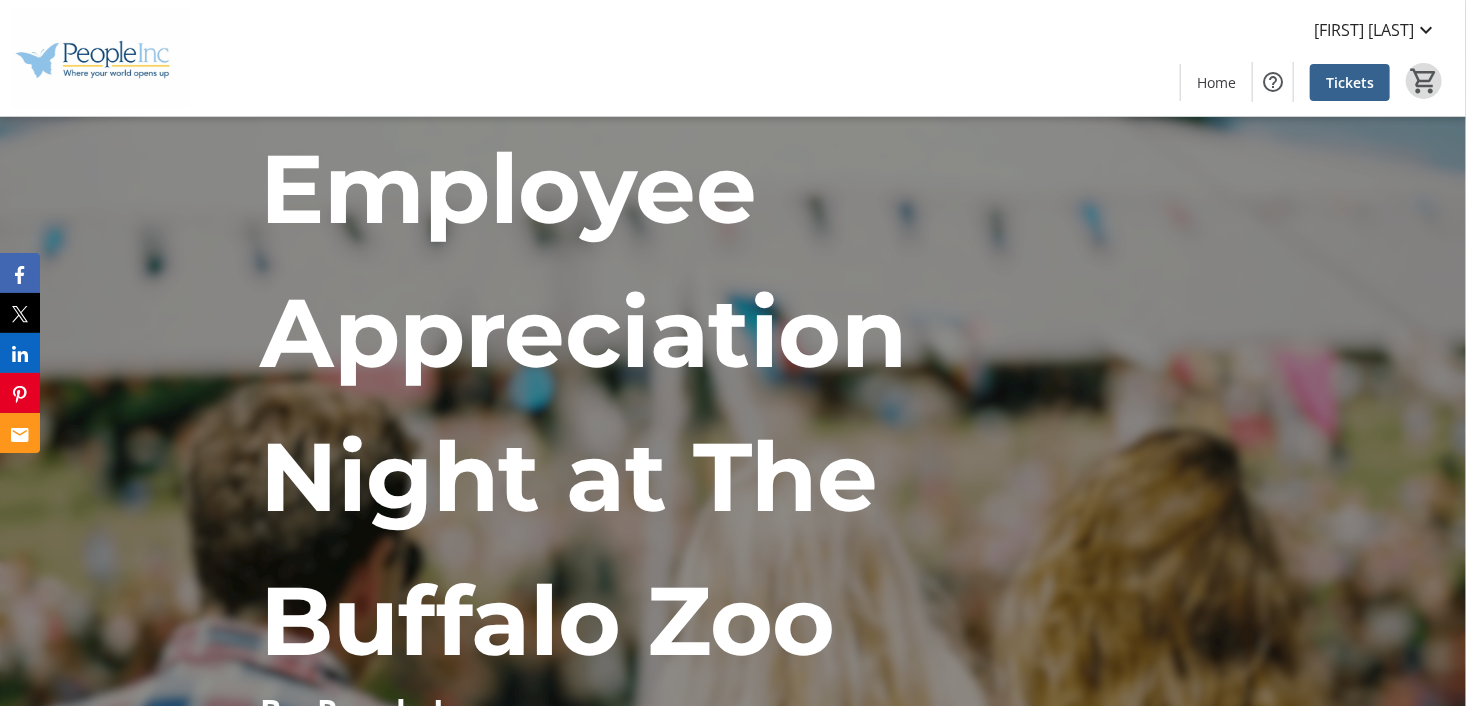 click on "0" 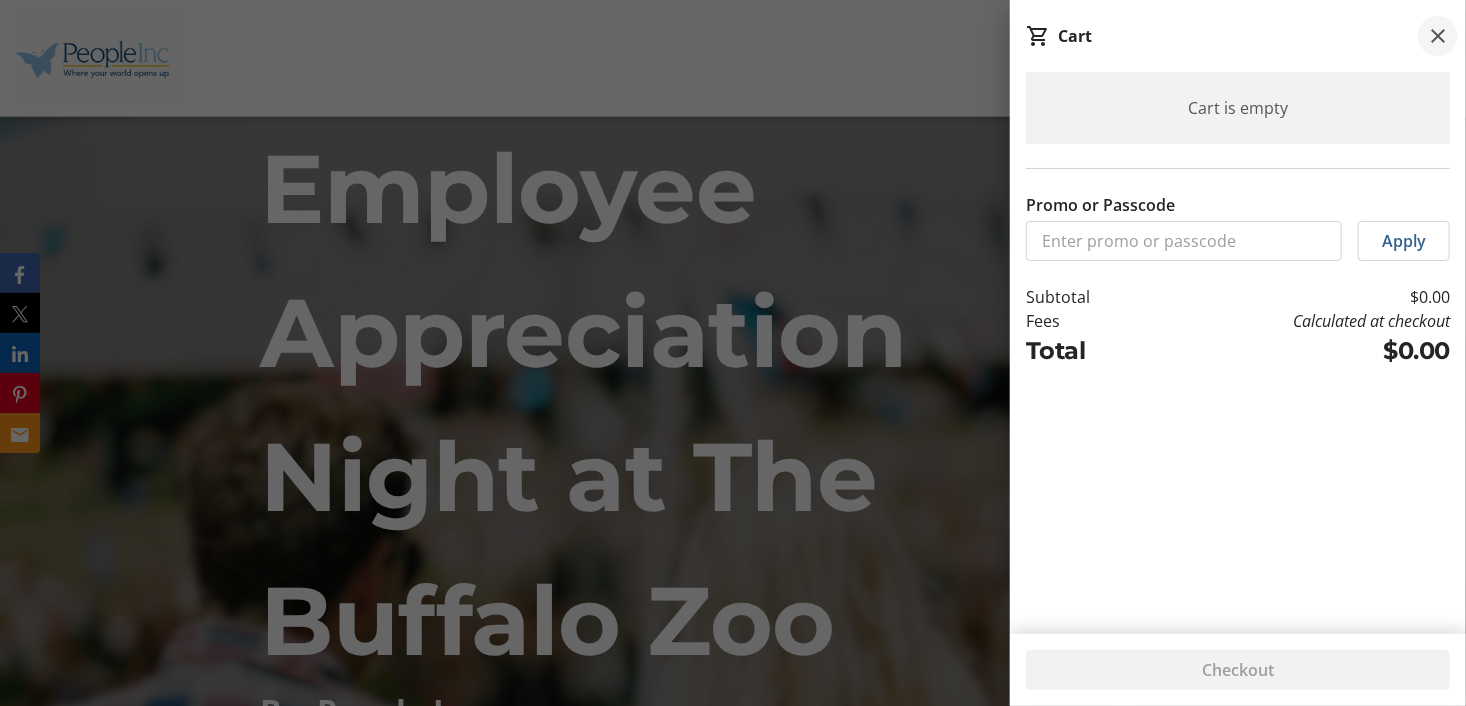 click 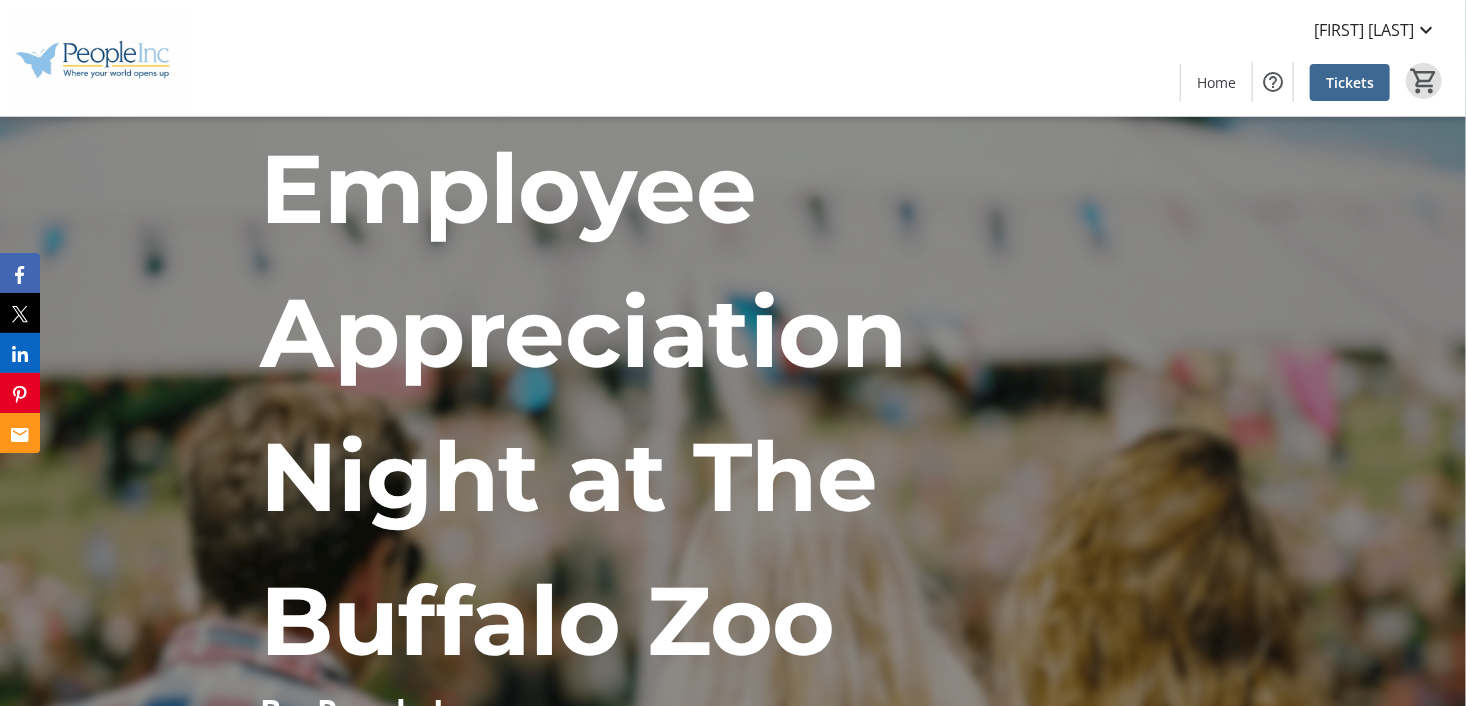click on "Tickets" 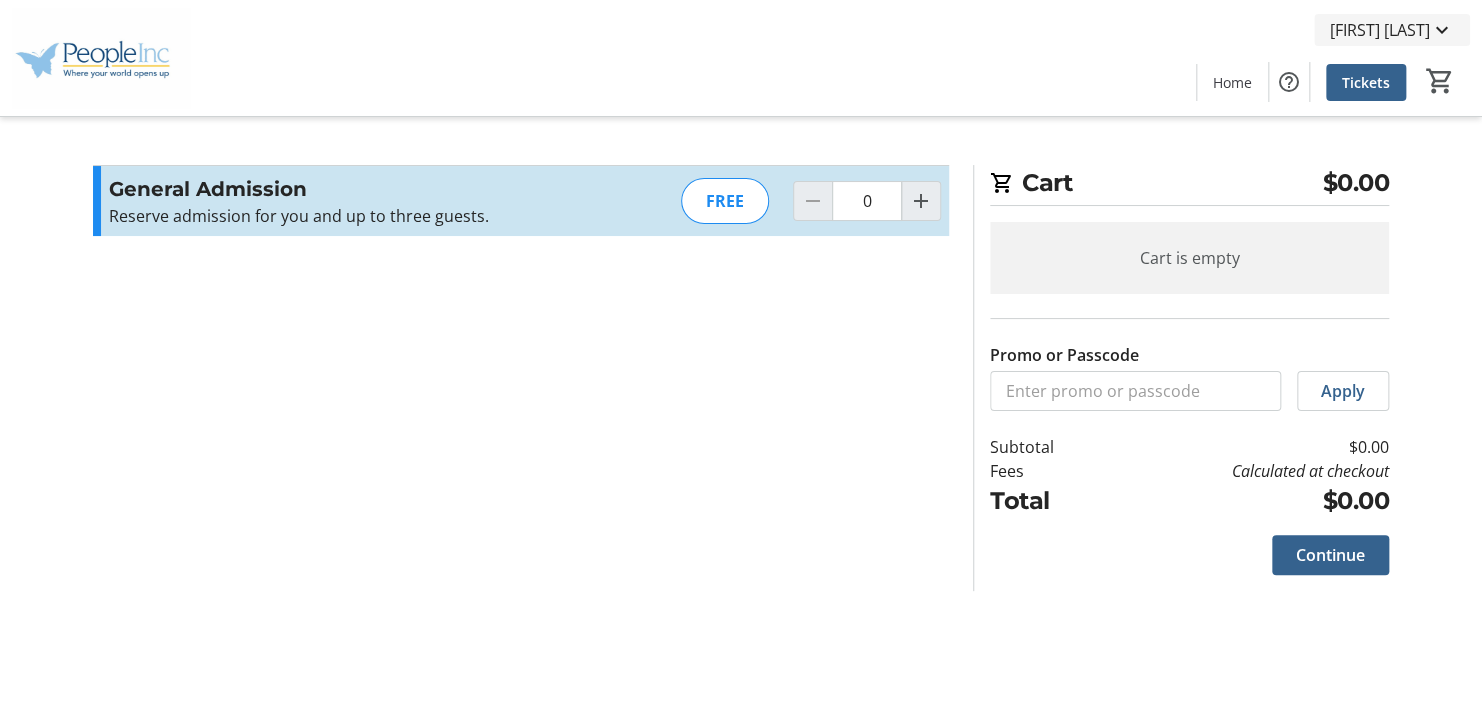 click 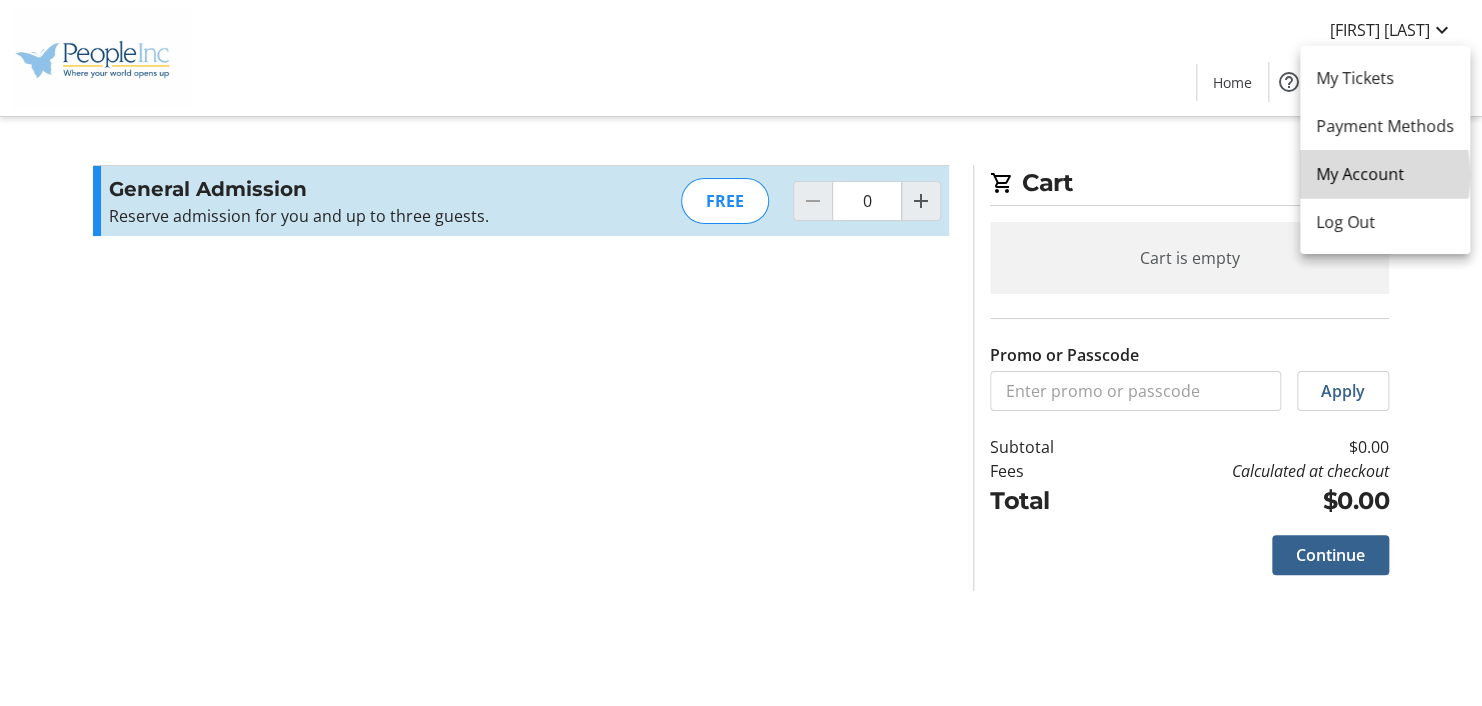 click on "My Account" at bounding box center [1385, 174] 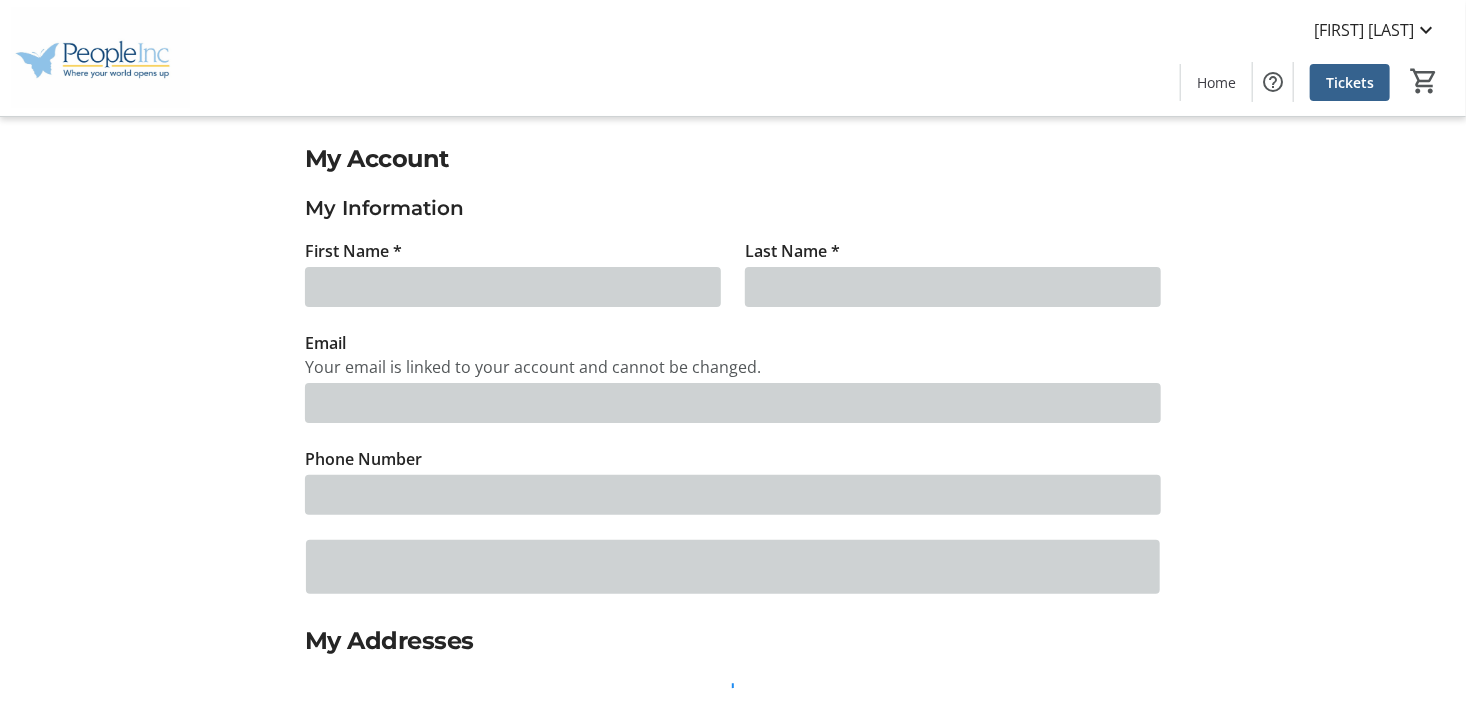 type on "[FIRST]" 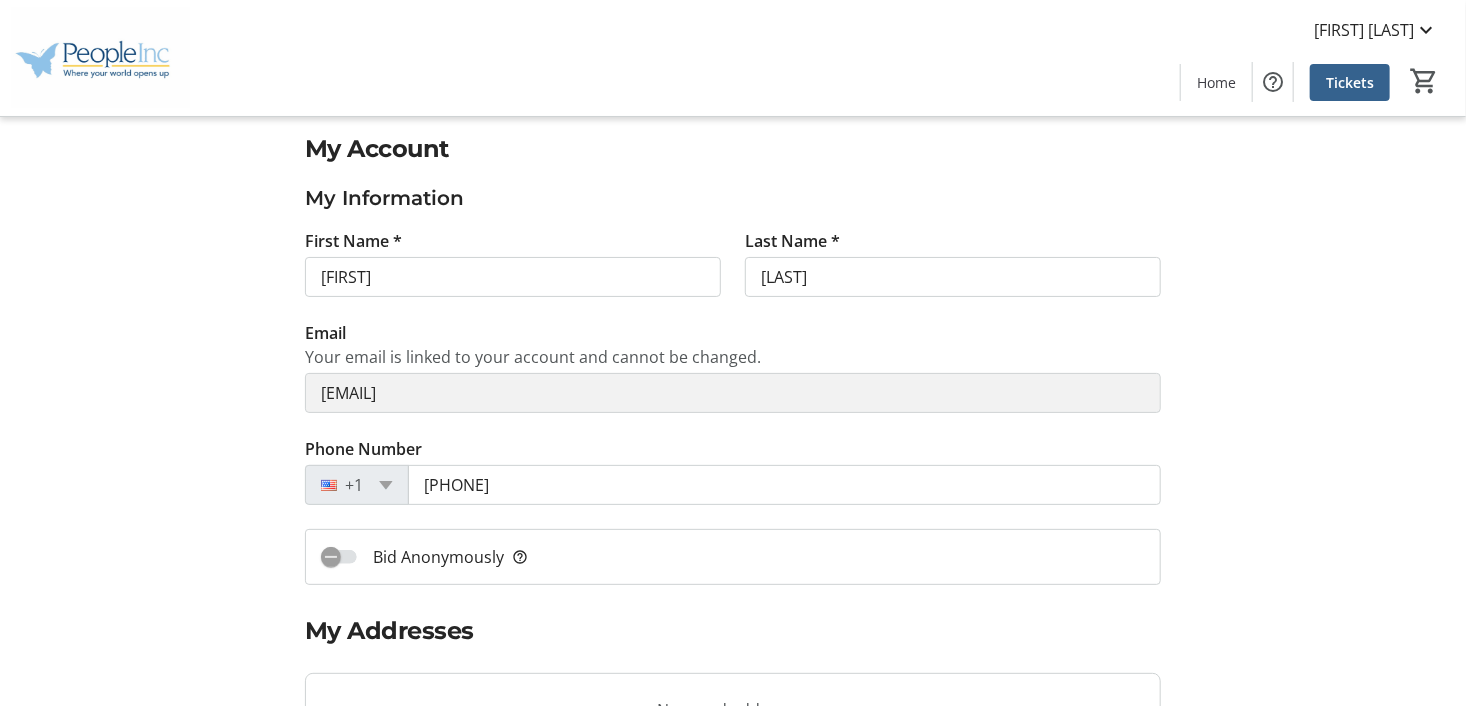 scroll, scrollTop: 0, scrollLeft: 0, axis: both 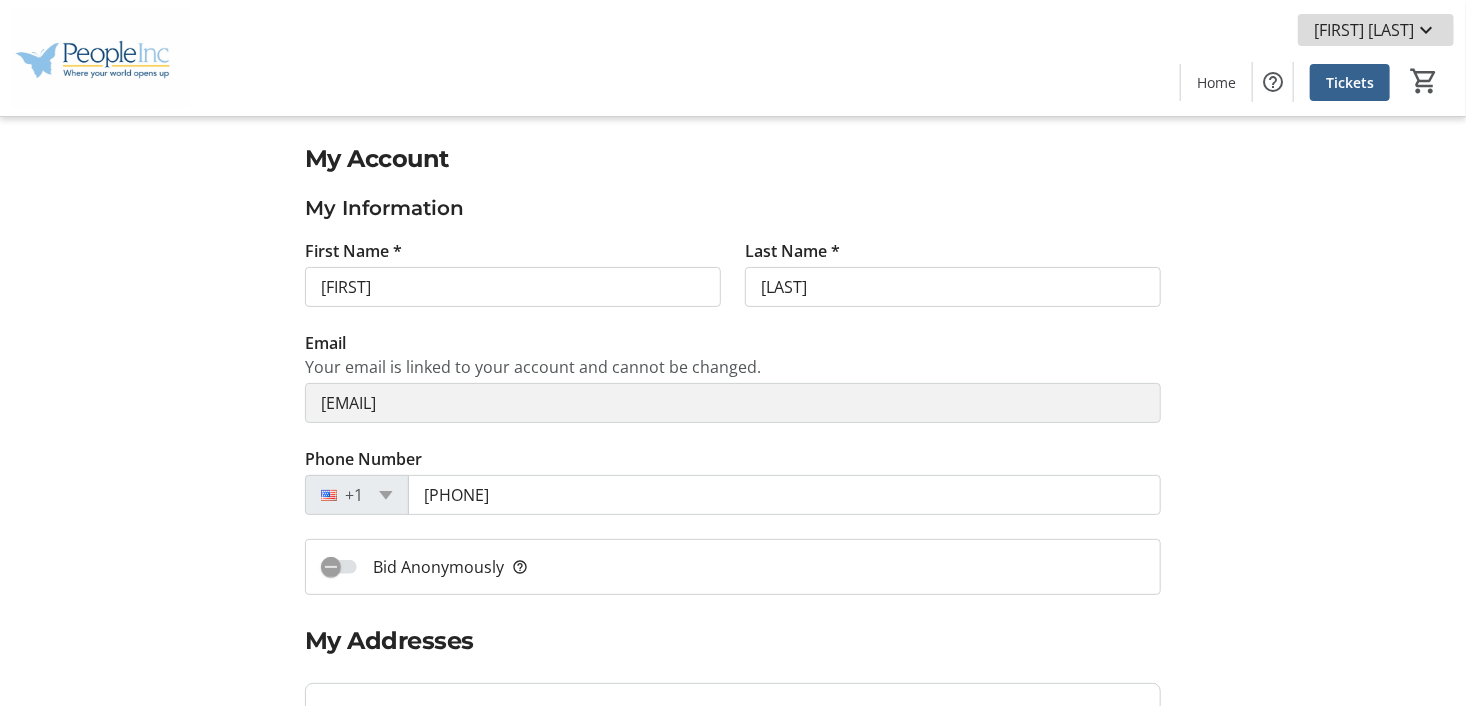 click 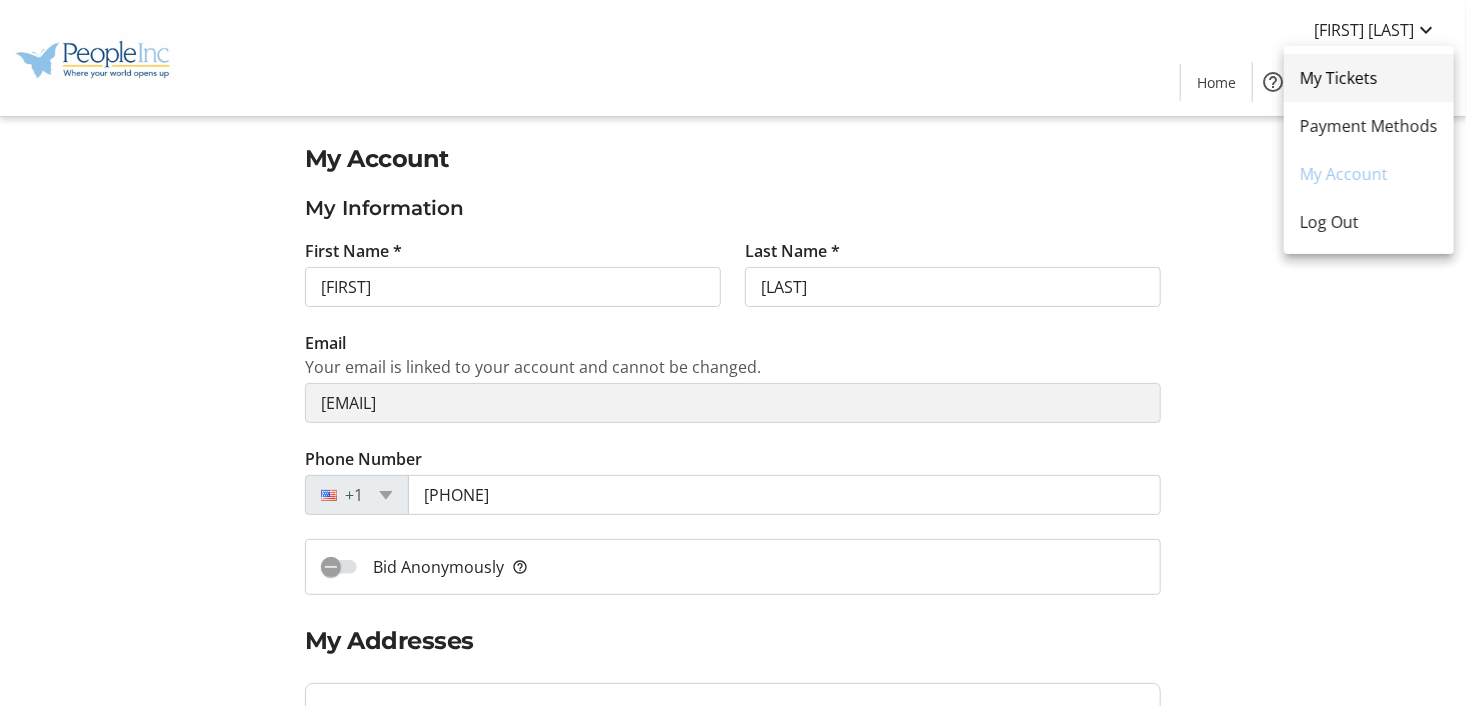 click on "My Tickets" at bounding box center (1369, 78) 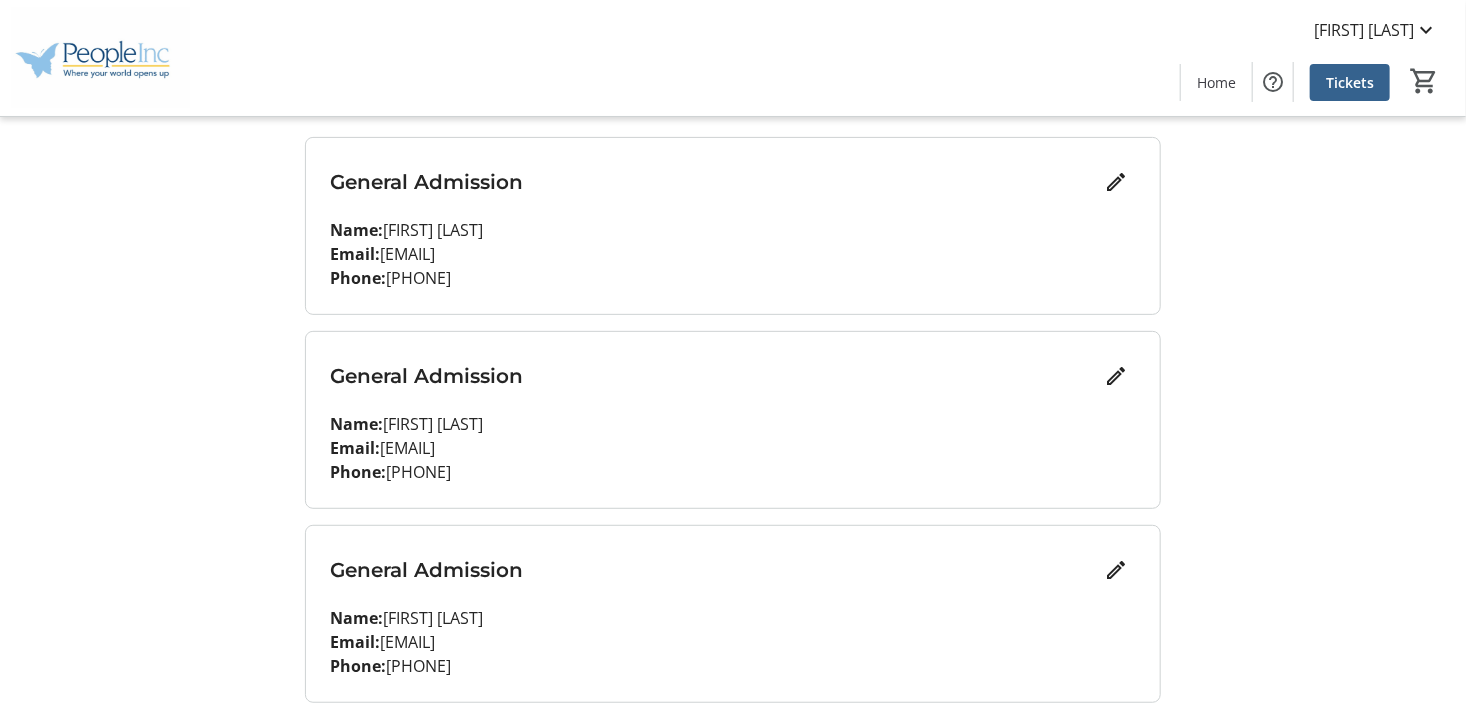 scroll, scrollTop: 219, scrollLeft: 0, axis: vertical 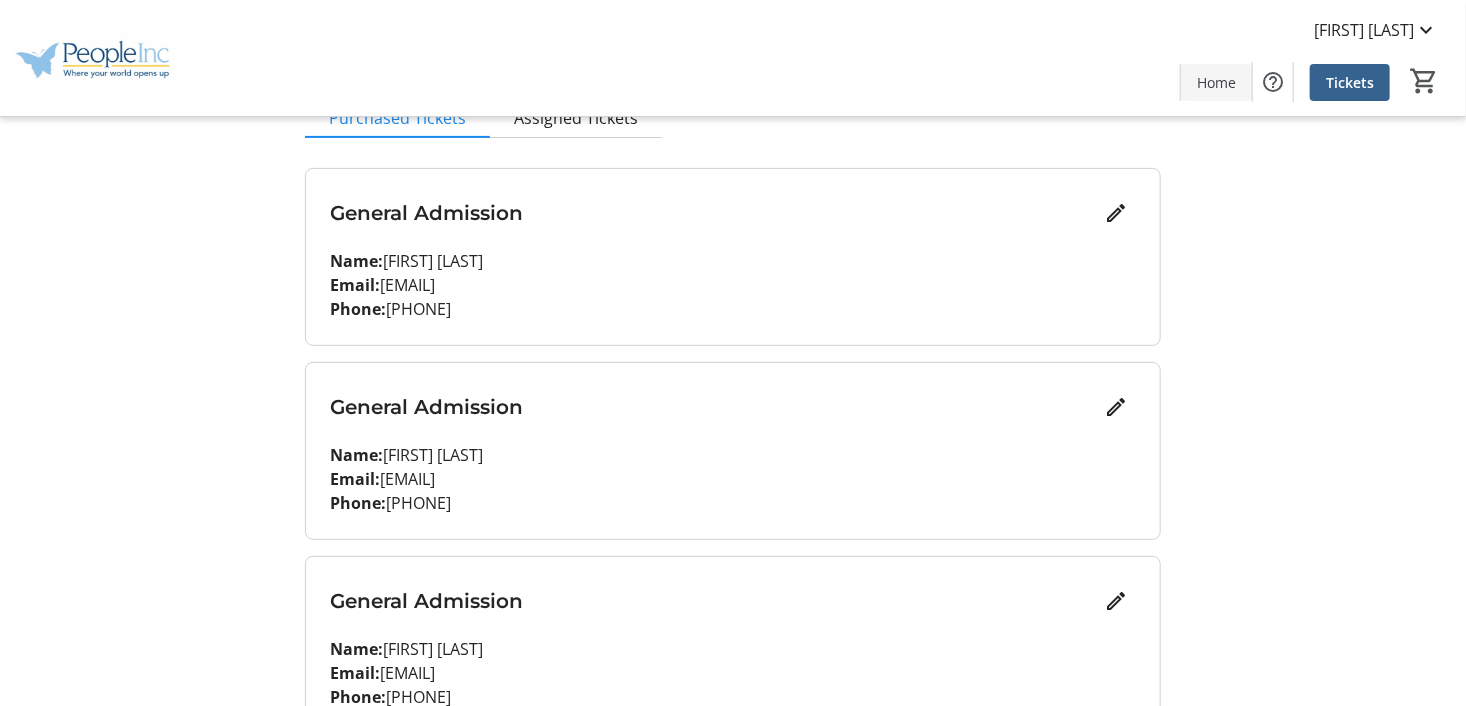 click on "Home" 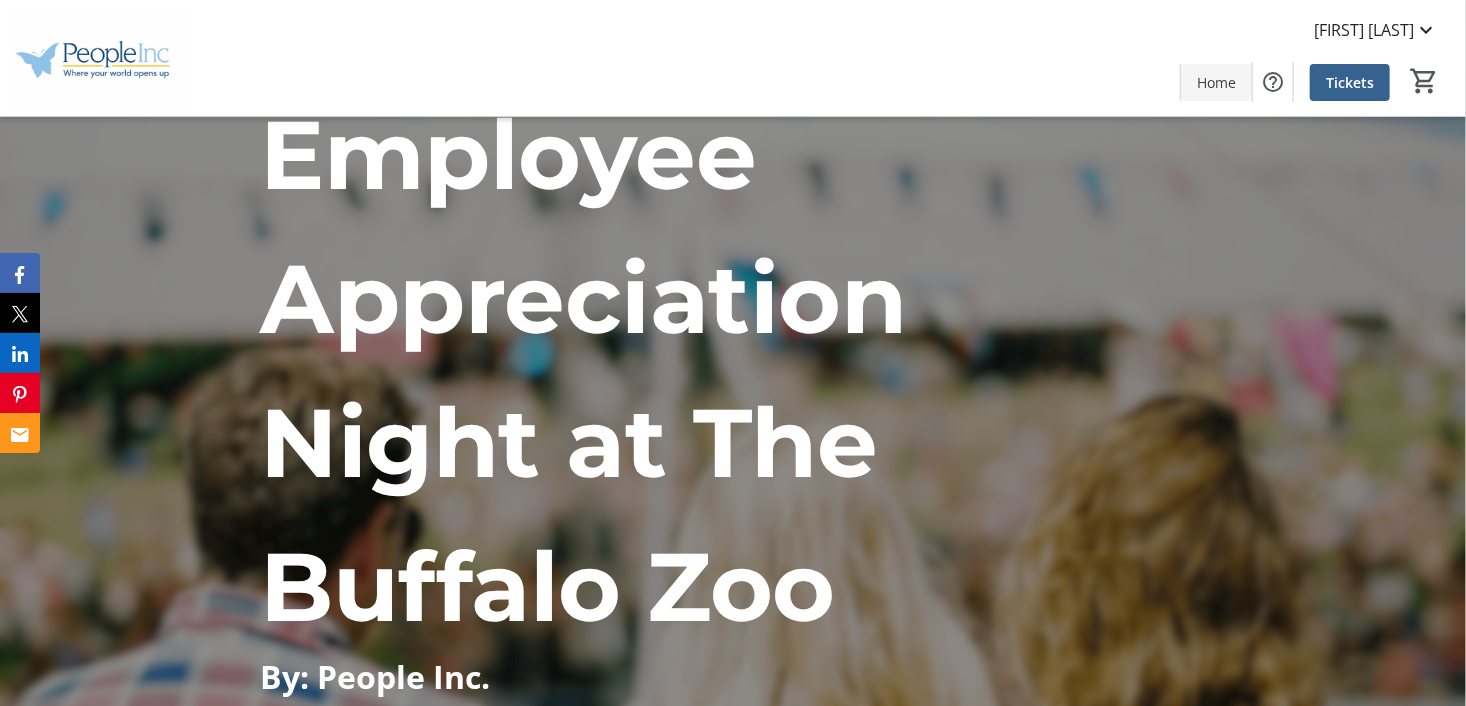 scroll, scrollTop: 0, scrollLeft: 0, axis: both 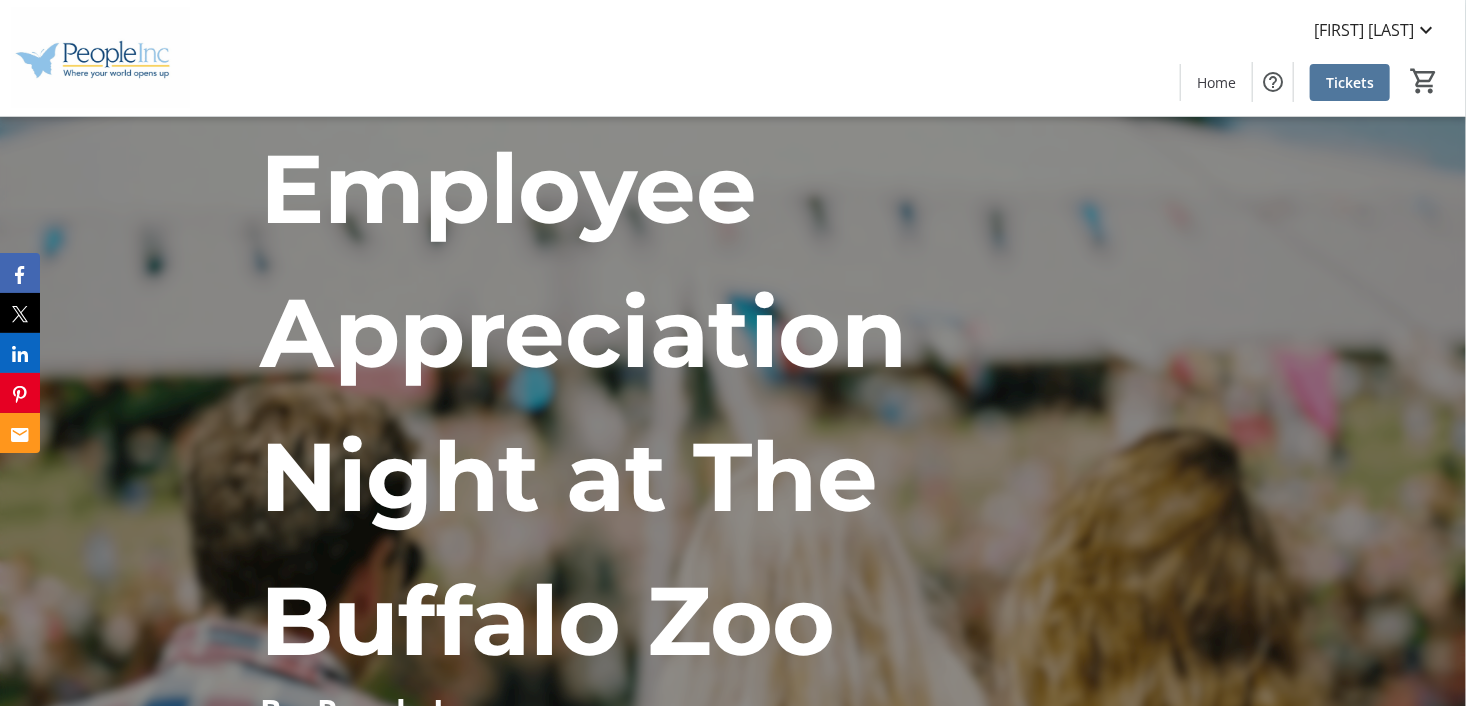 click on "Tickets" 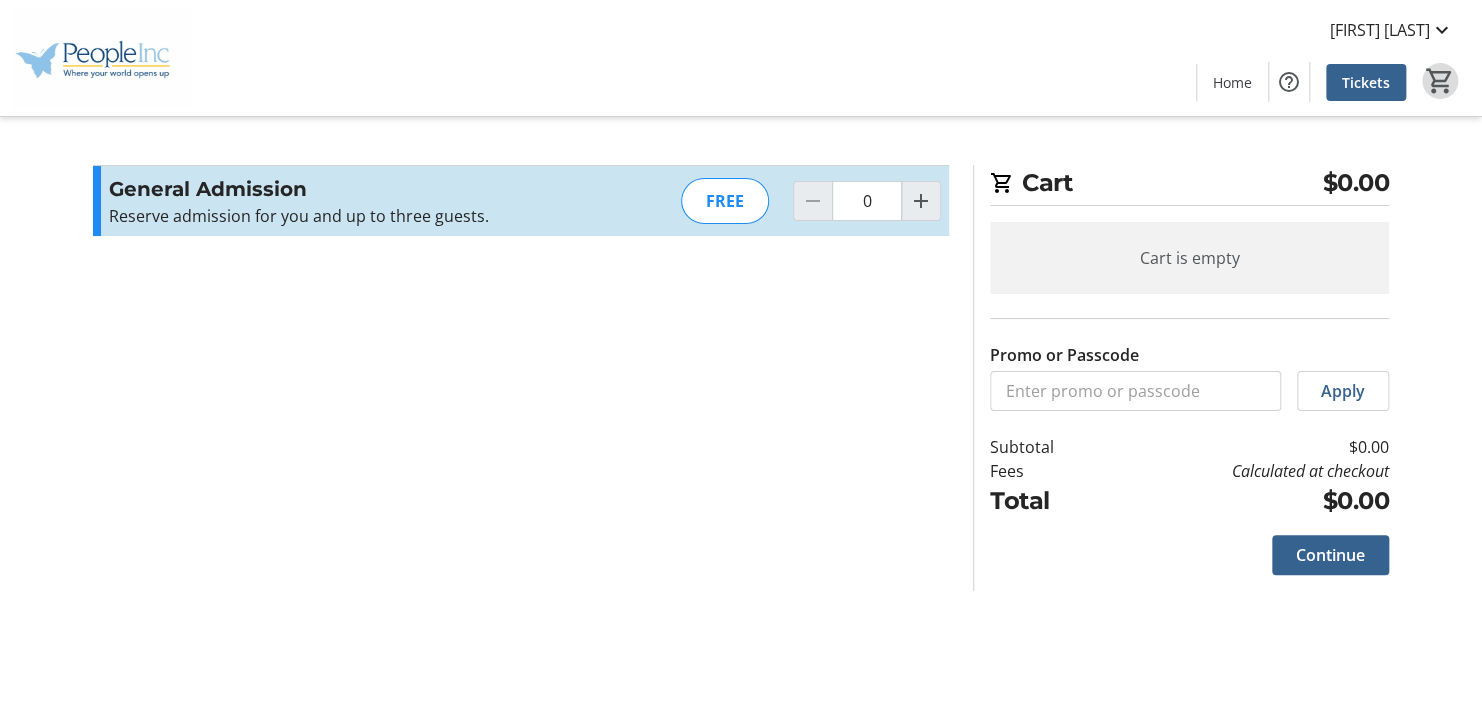 click on "0" 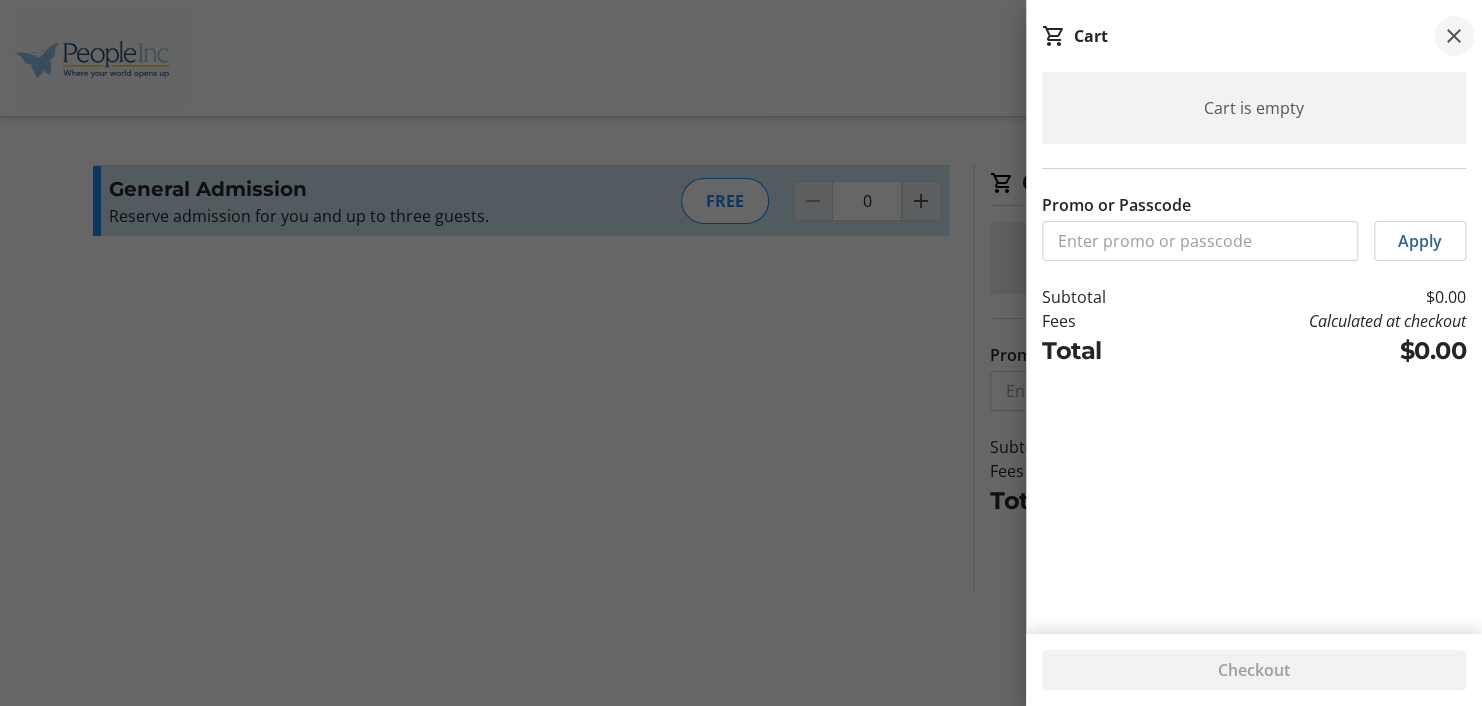 click 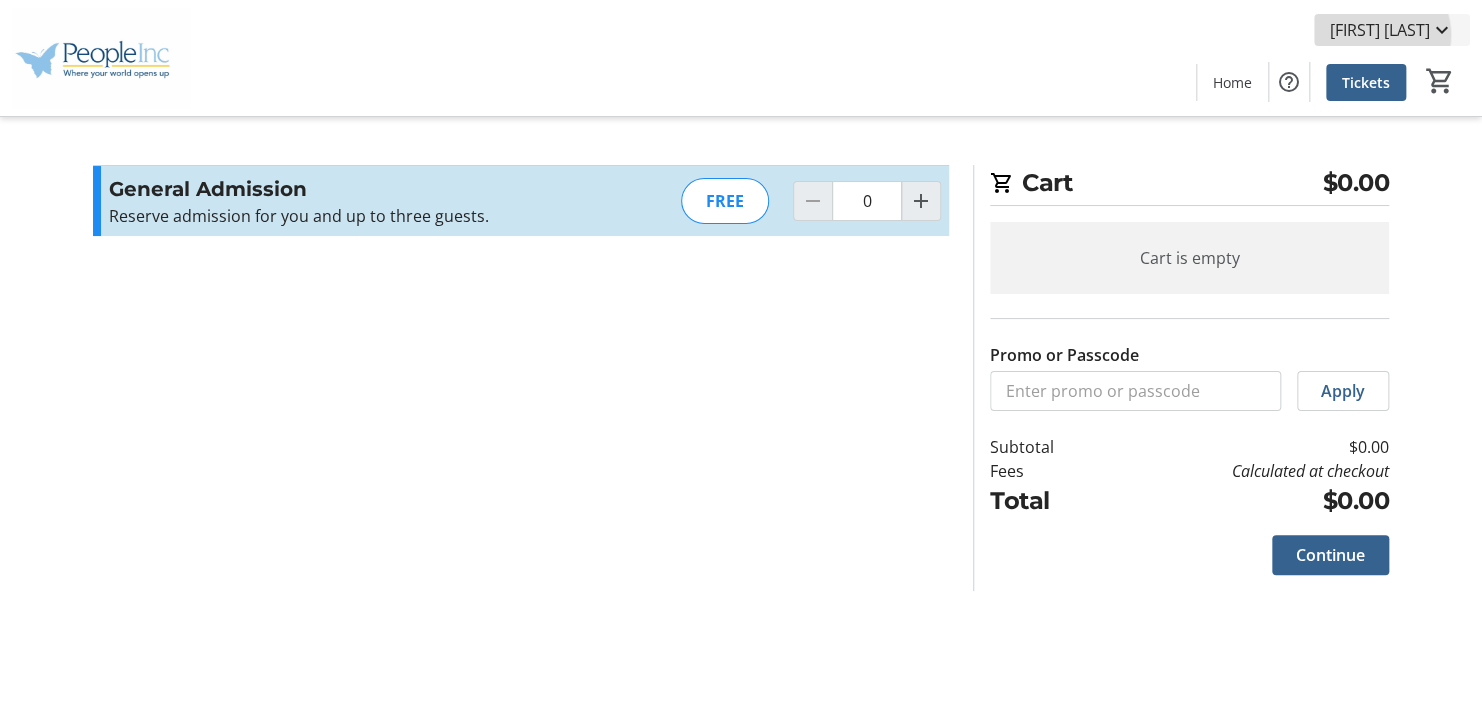 click on "[FIRST] [LAST]" 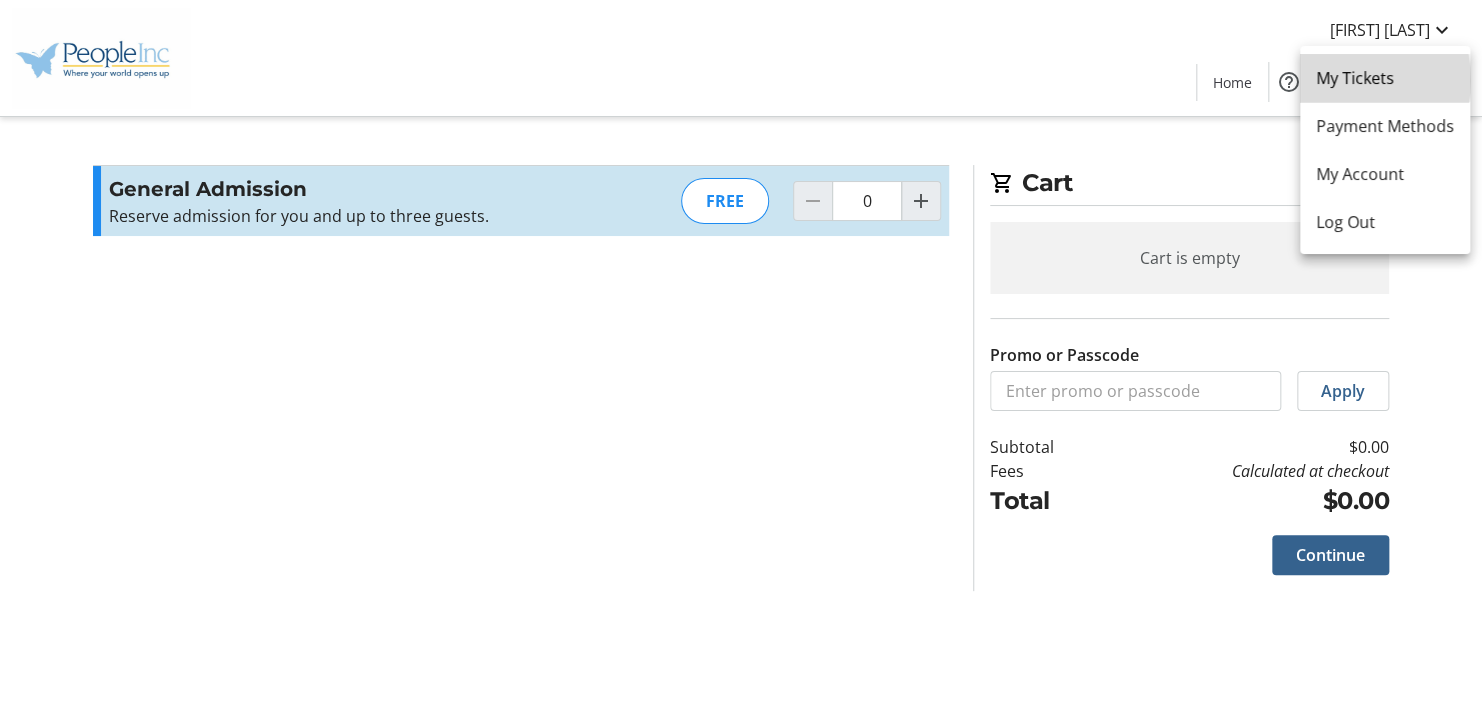 click on "My Tickets" at bounding box center (1385, 78) 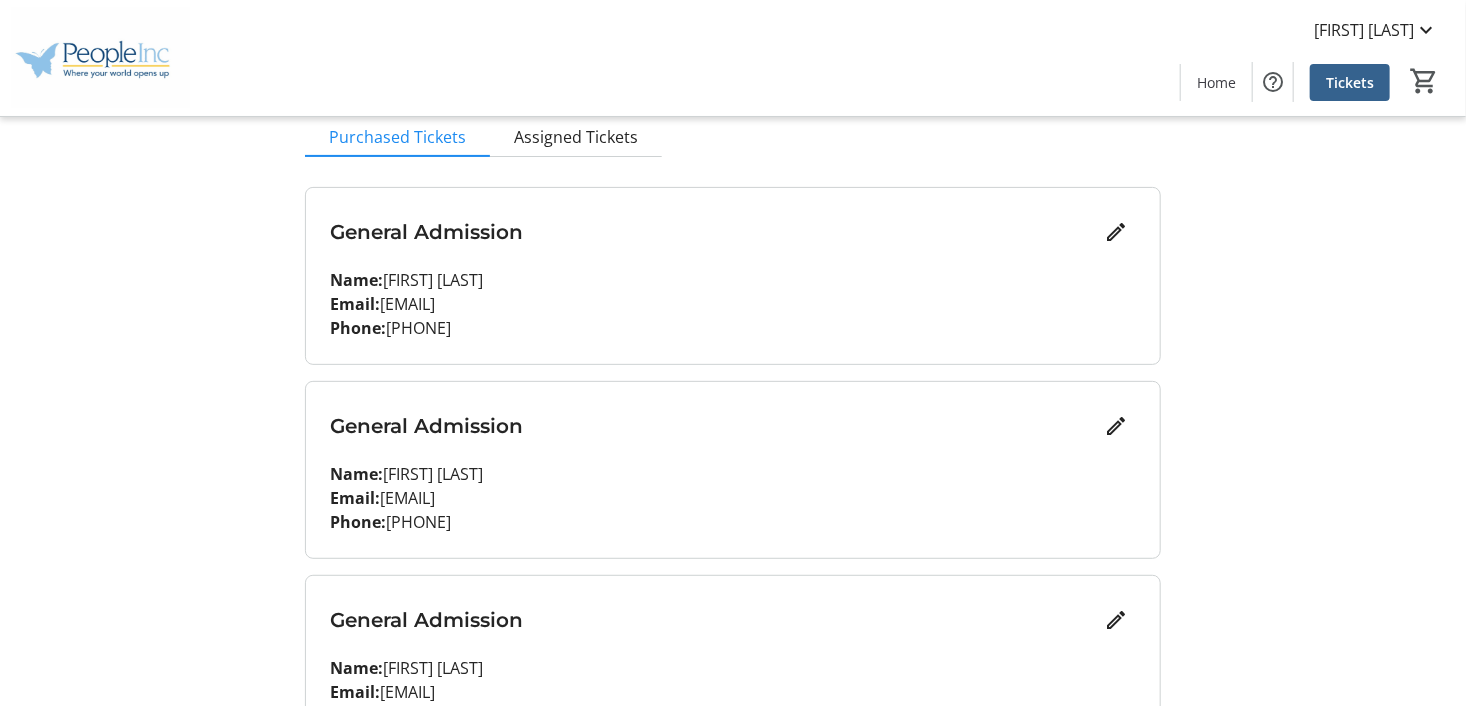scroll, scrollTop: 0, scrollLeft: 0, axis: both 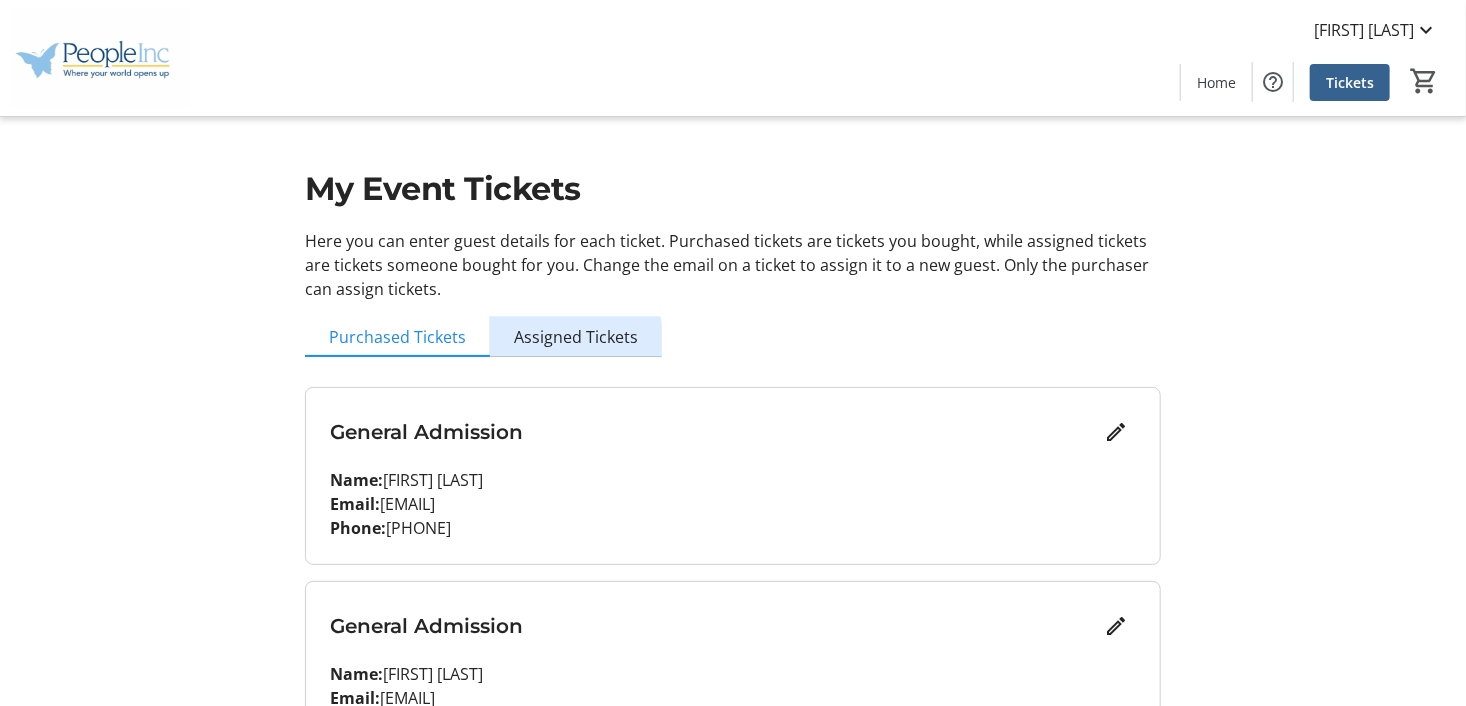click on "Assigned Tickets" at bounding box center (576, 337) 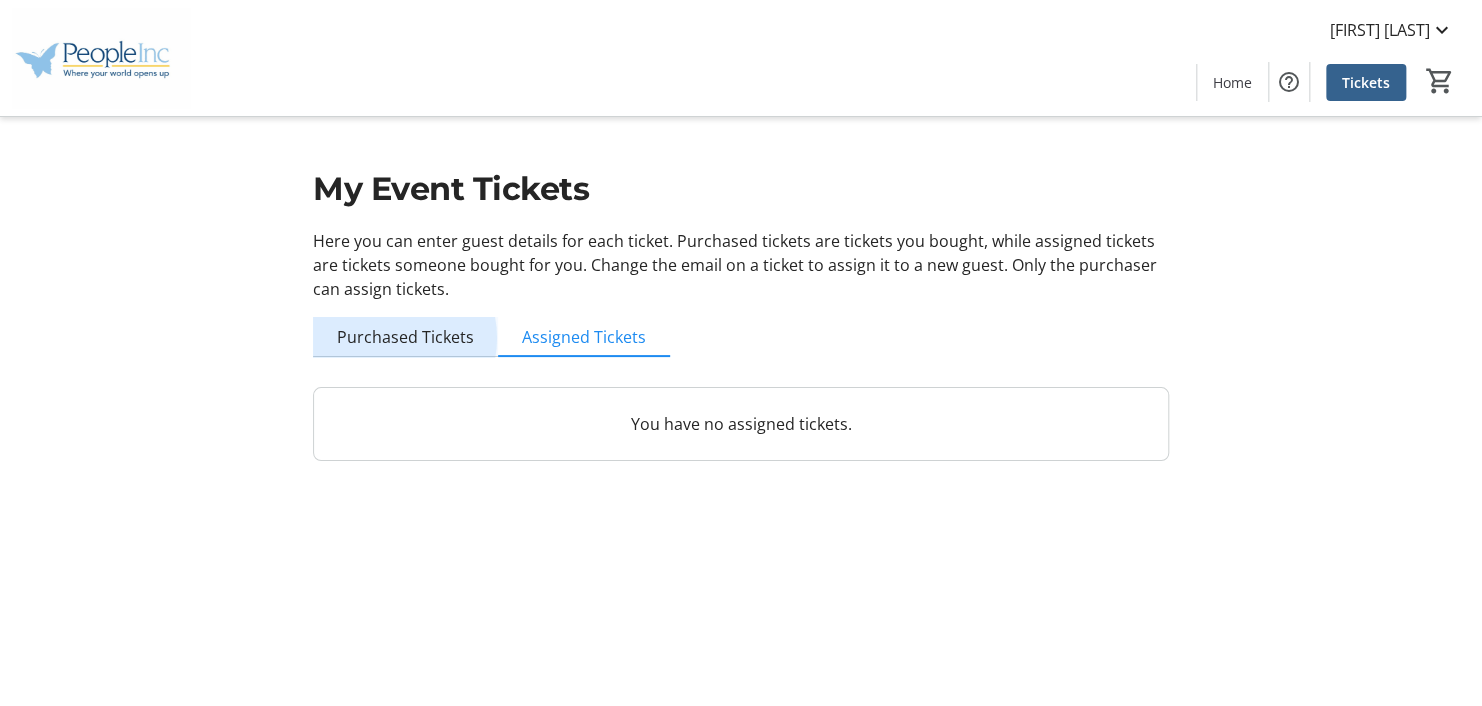 click on "Purchased Tickets" at bounding box center (405, 337) 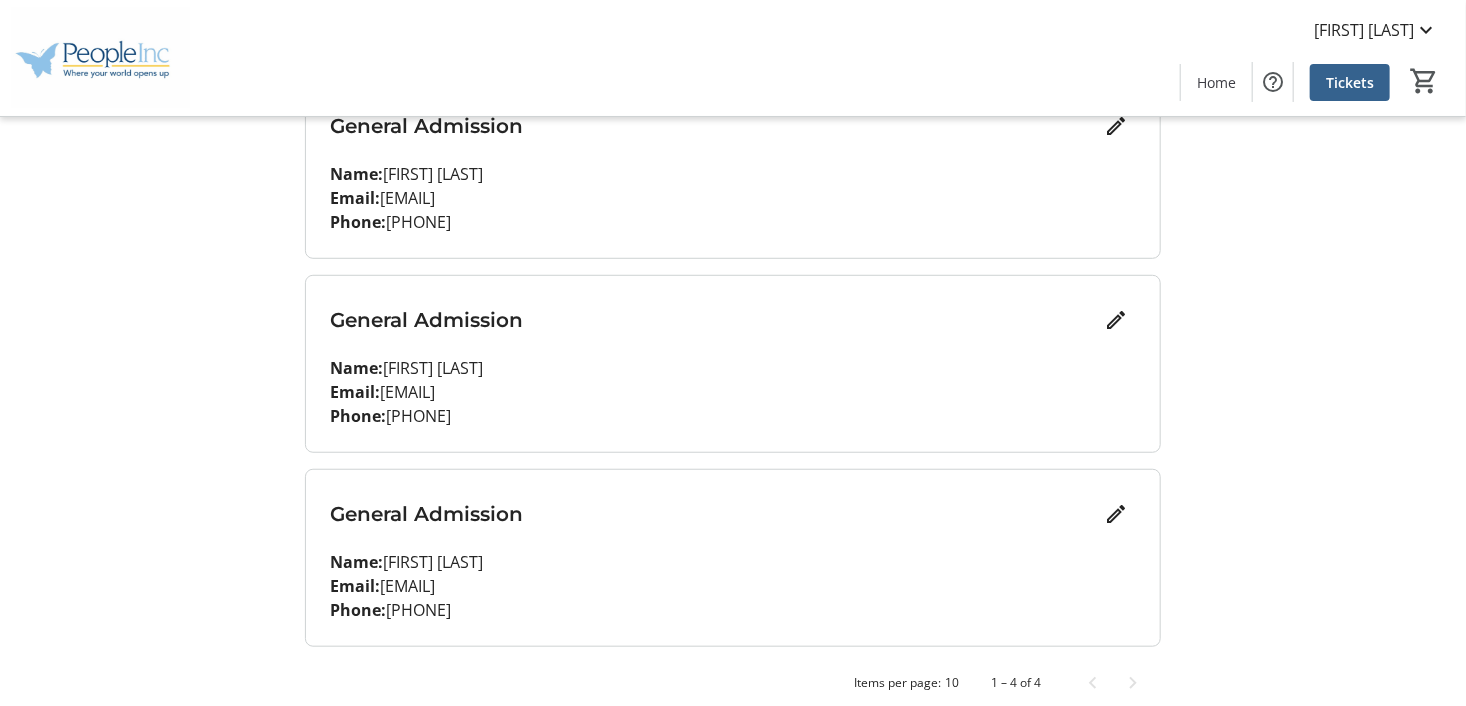 scroll, scrollTop: 519, scrollLeft: 0, axis: vertical 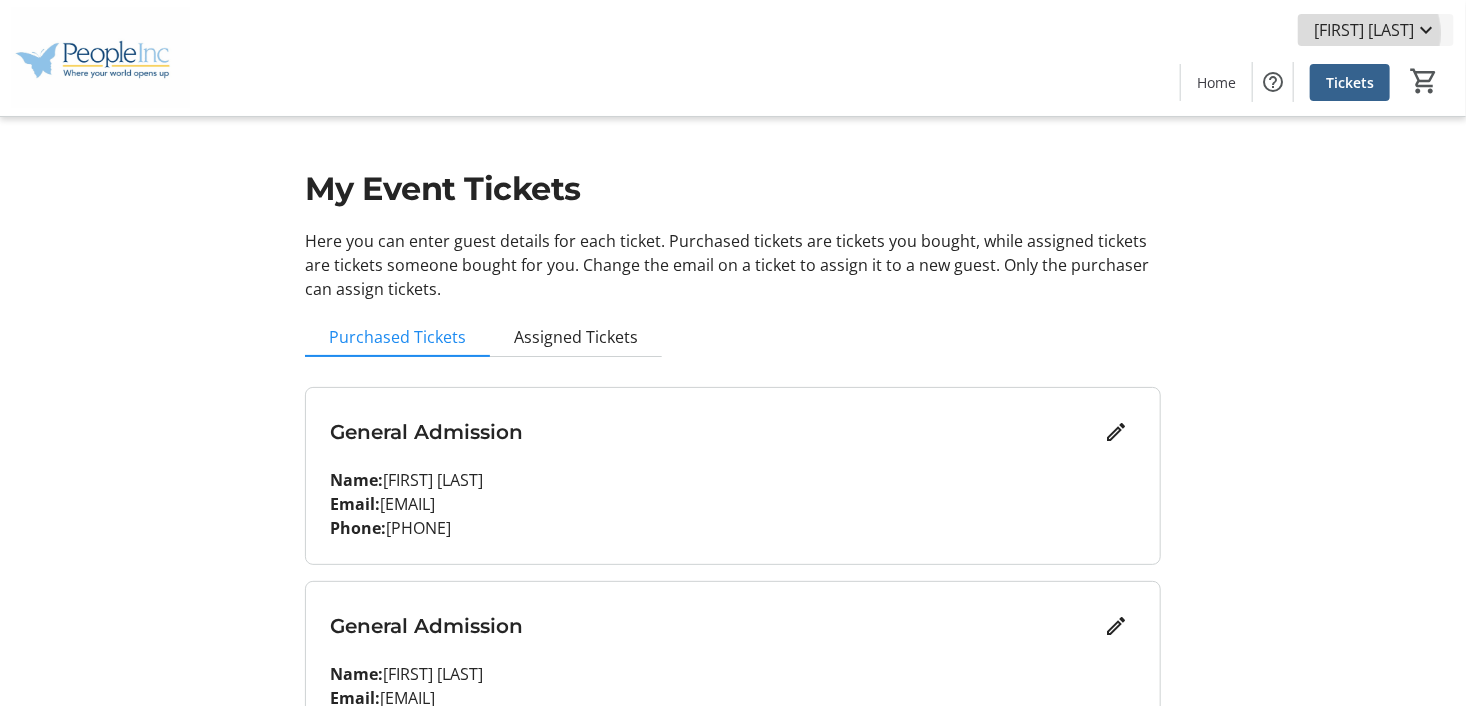 click on "[FIRST] [LAST]" 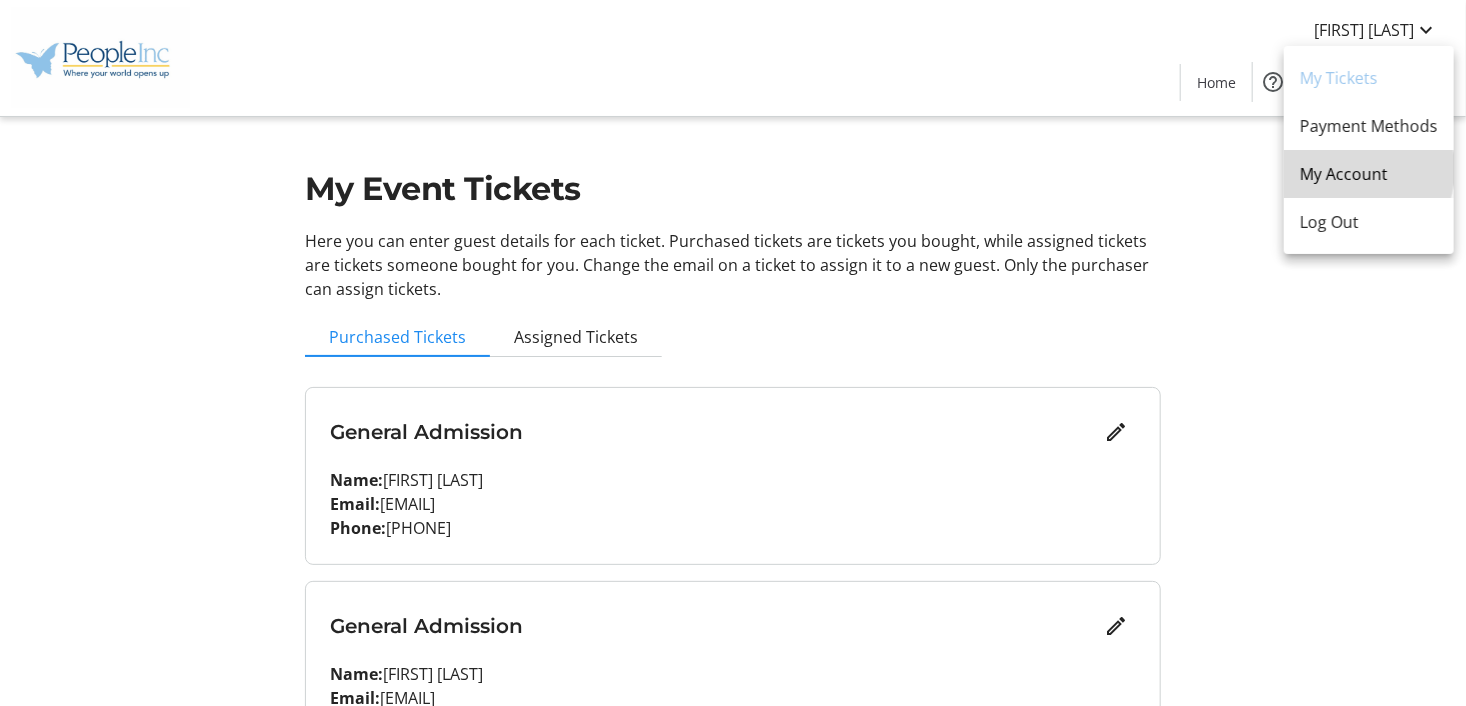 click on "My Account" at bounding box center [1369, 174] 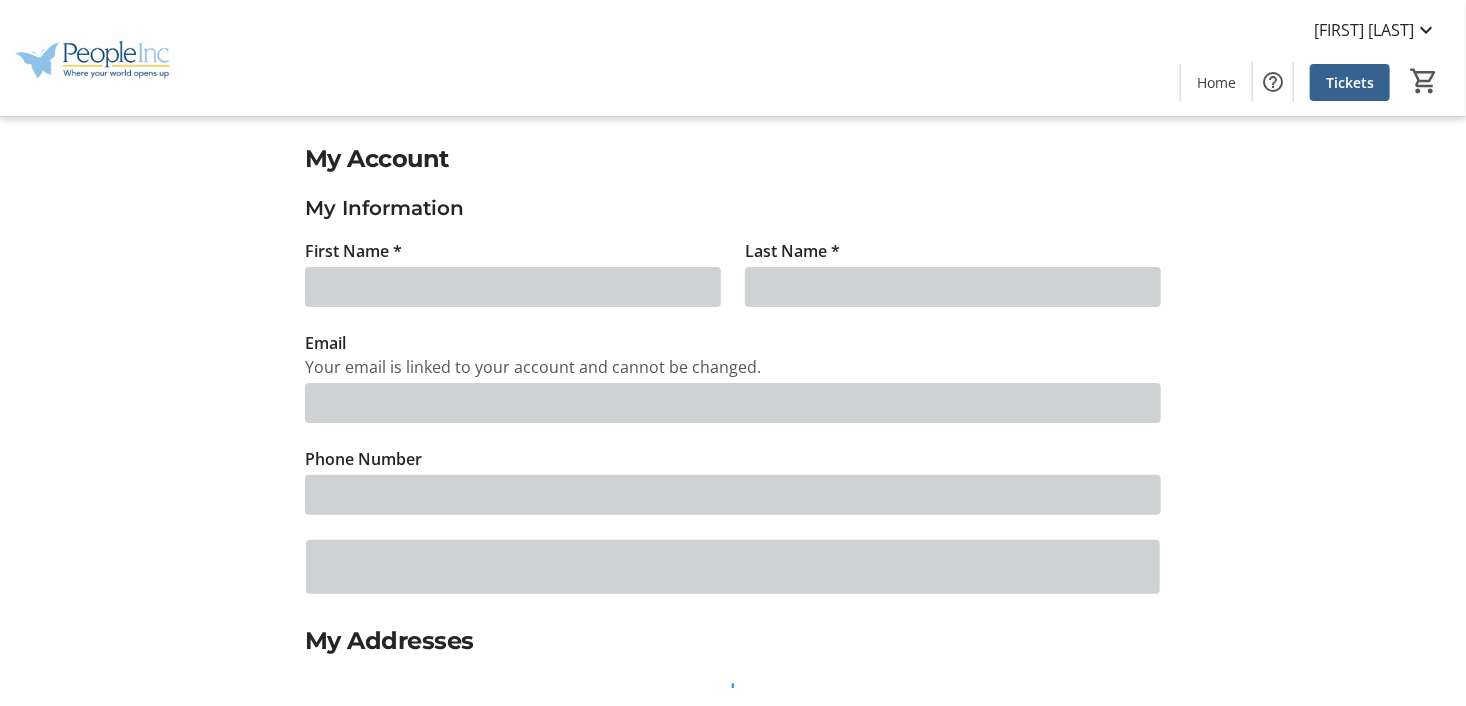 type on "[FIRST]" 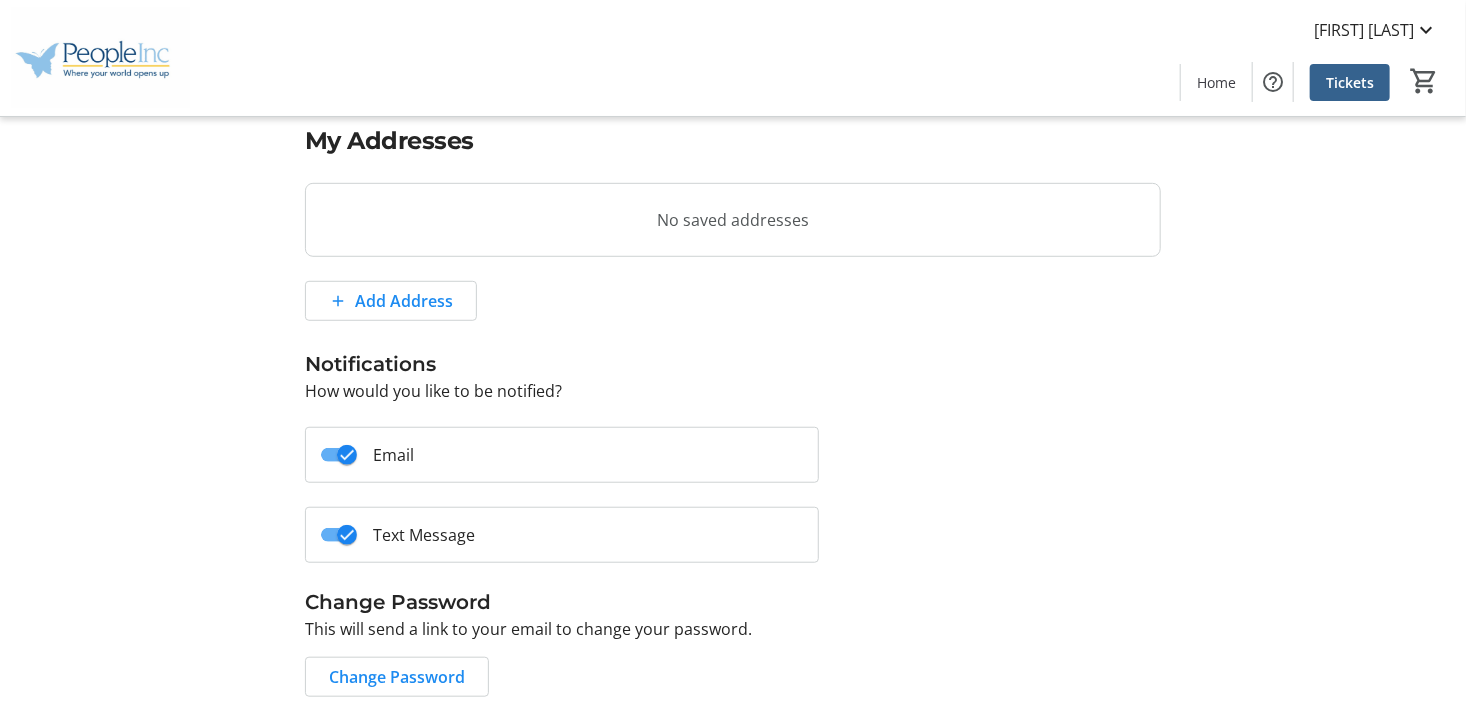 scroll, scrollTop: 575, scrollLeft: 0, axis: vertical 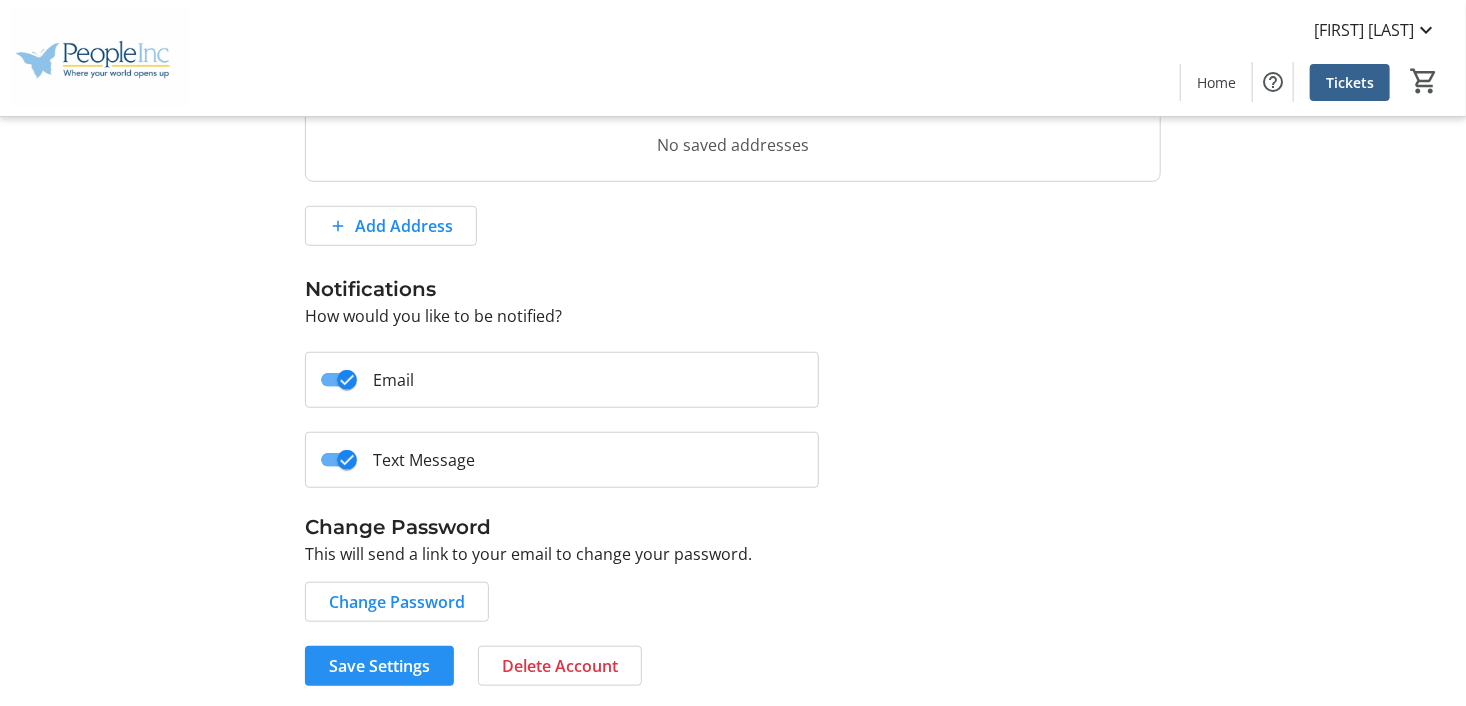 click on "Save Settings" 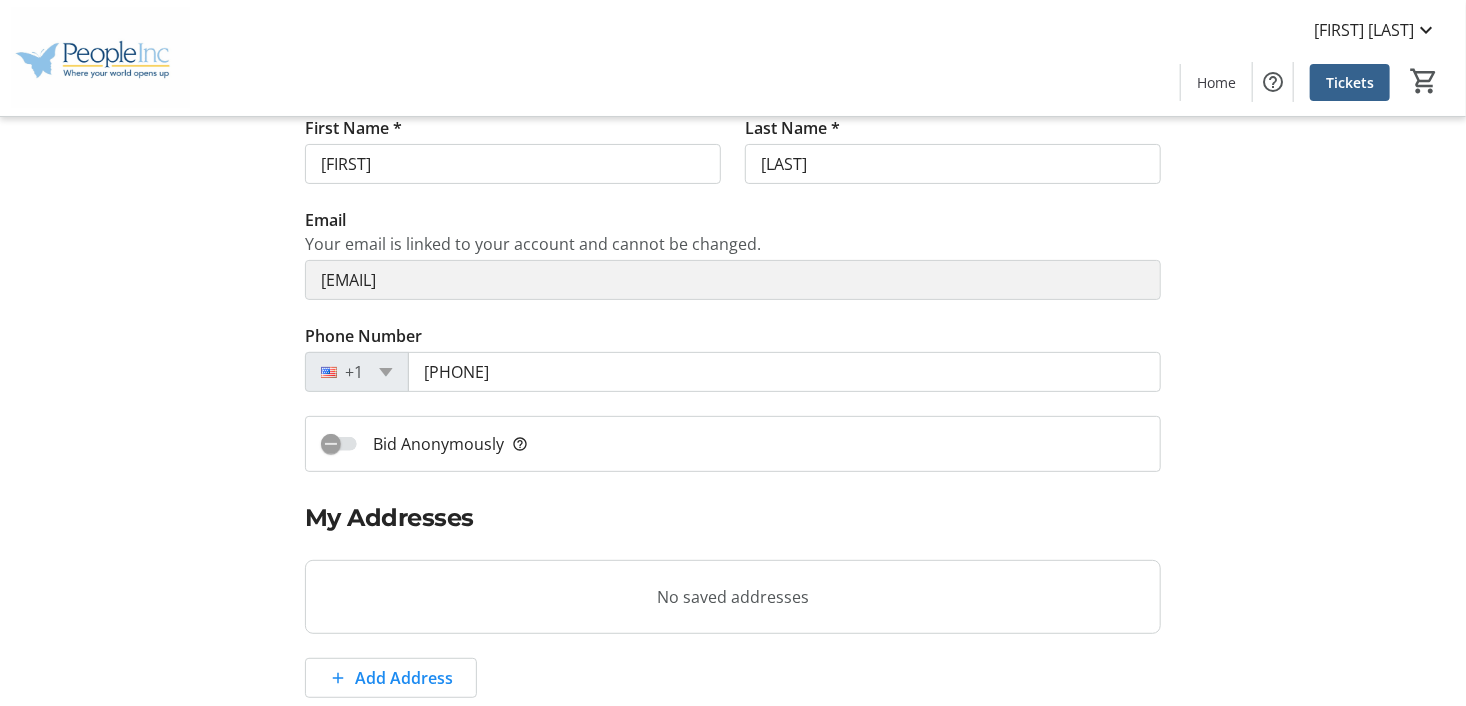 scroll, scrollTop: 0, scrollLeft: 0, axis: both 